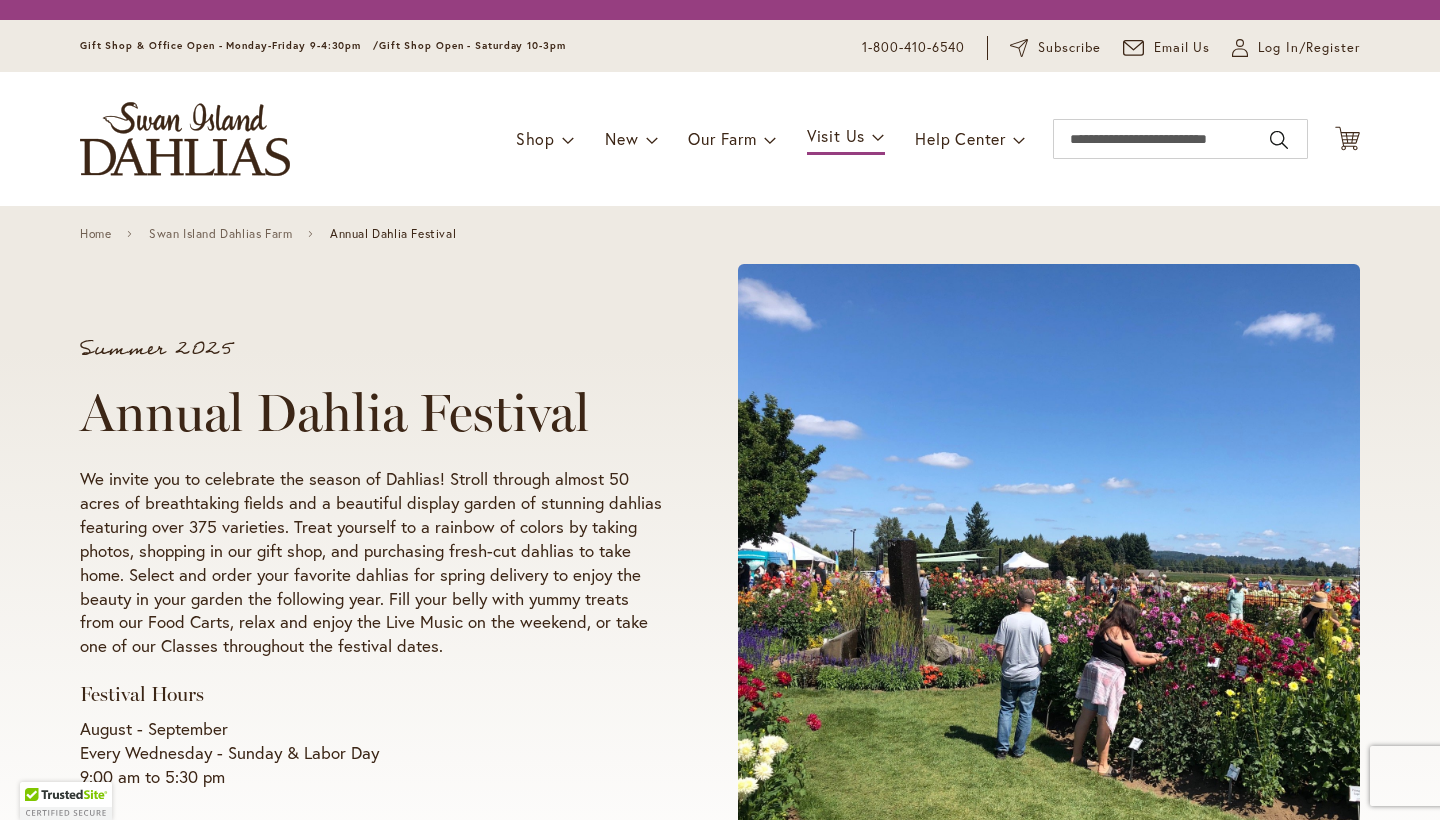 scroll, scrollTop: 0, scrollLeft: 0, axis: both 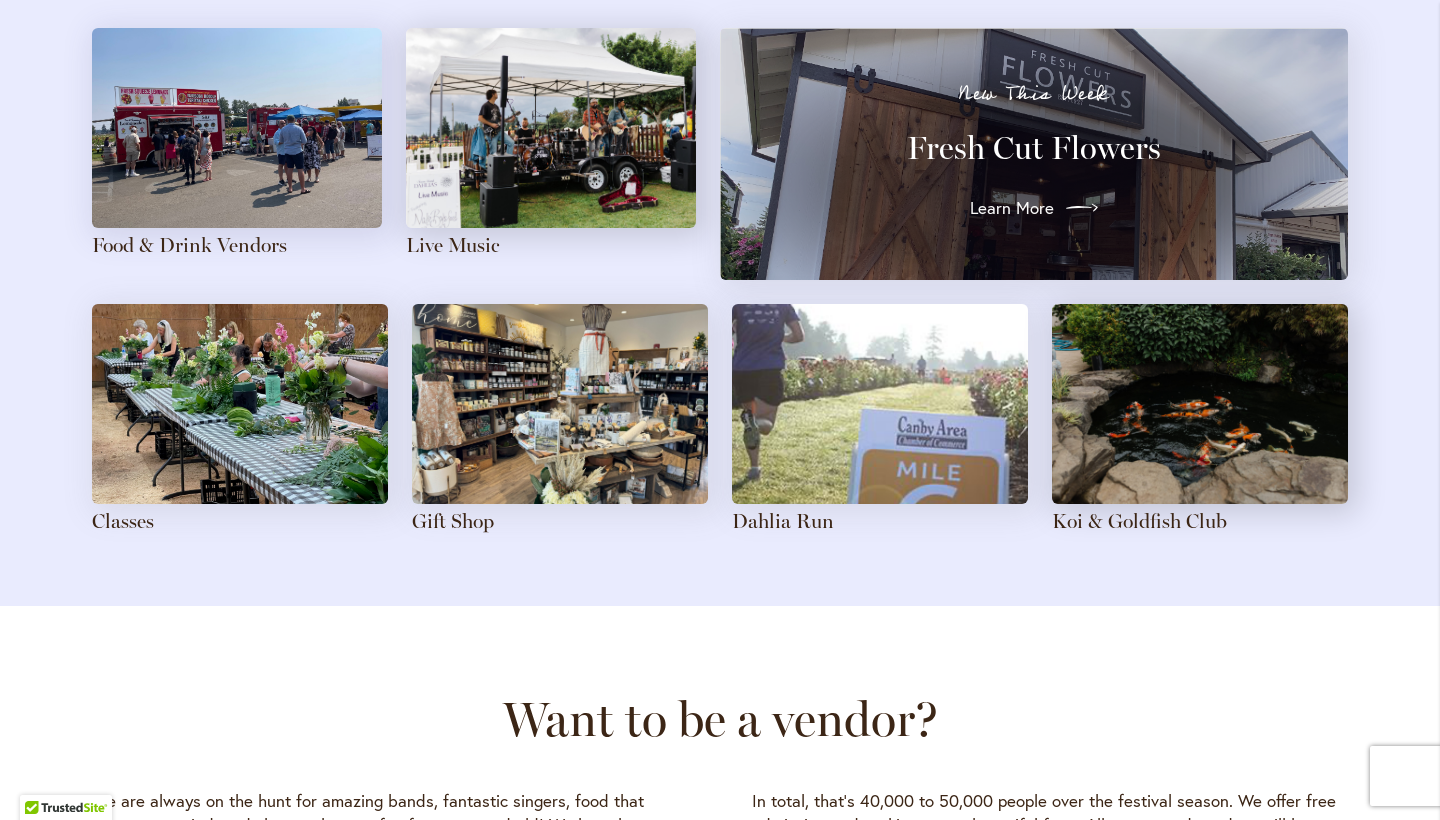 click on "Learn More" at bounding box center [1012, 208] 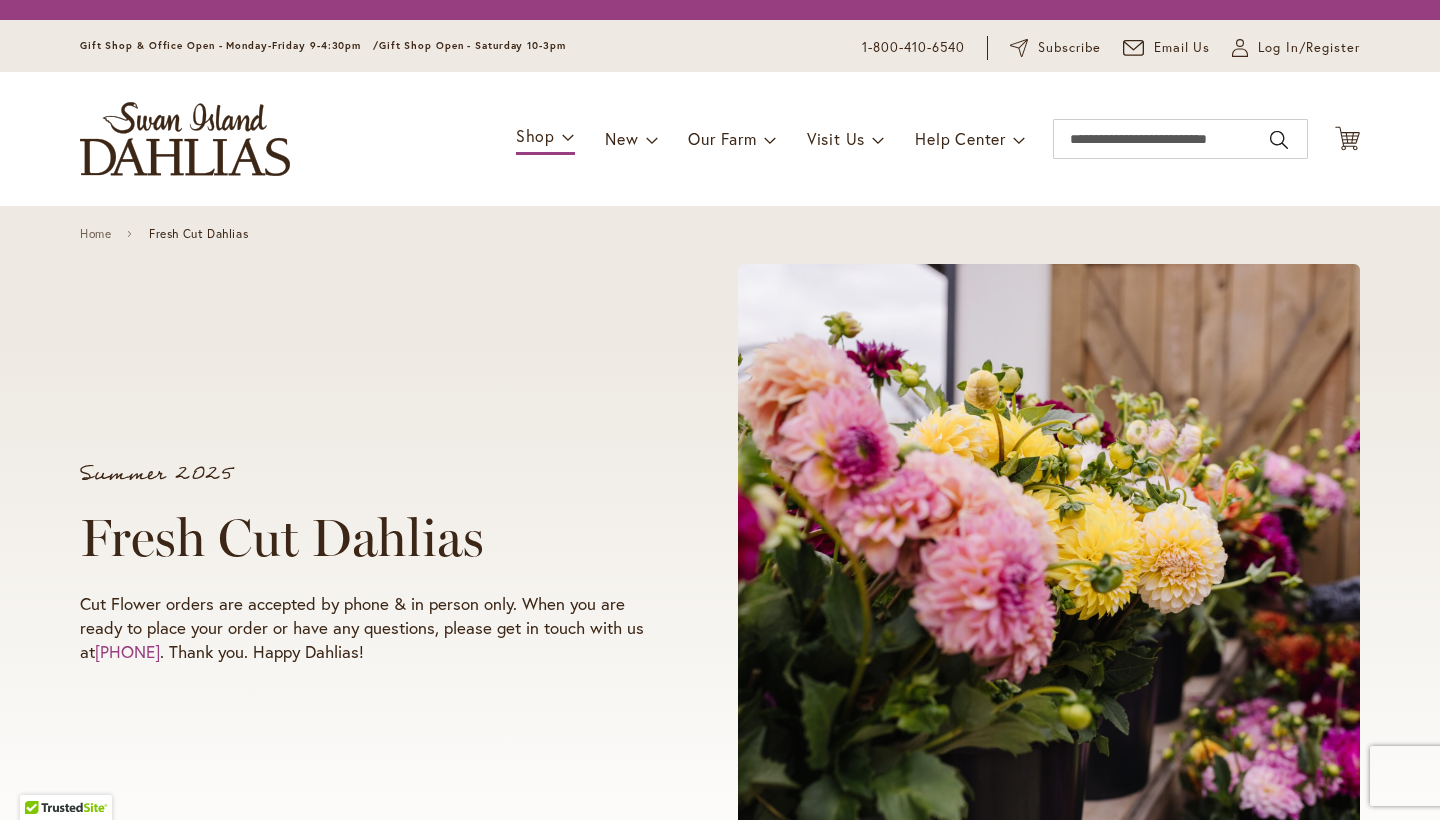 scroll, scrollTop: 0, scrollLeft: 0, axis: both 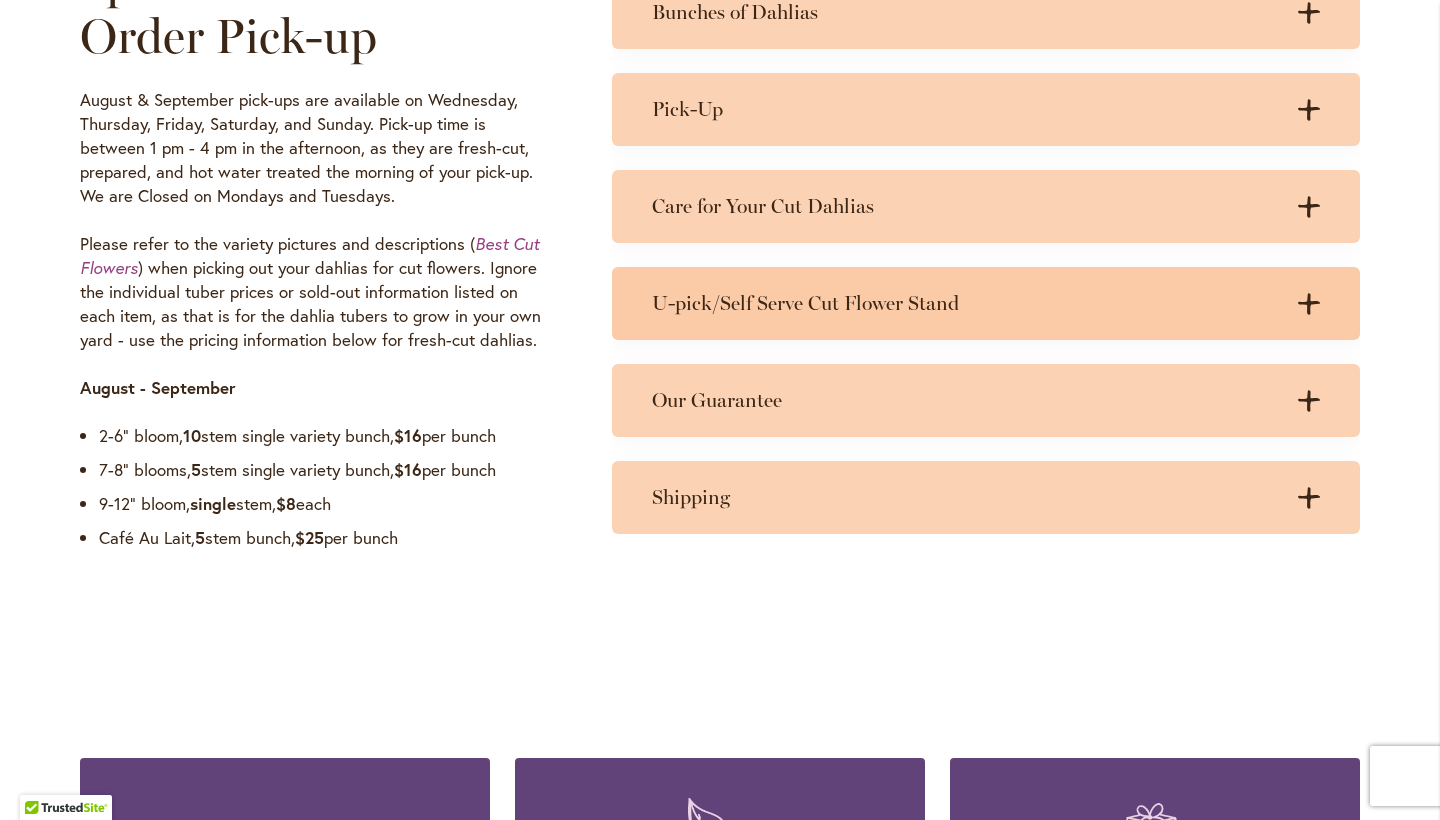 click on "U-pick/Self Serve Cut Flower Stand" at bounding box center [966, 303] 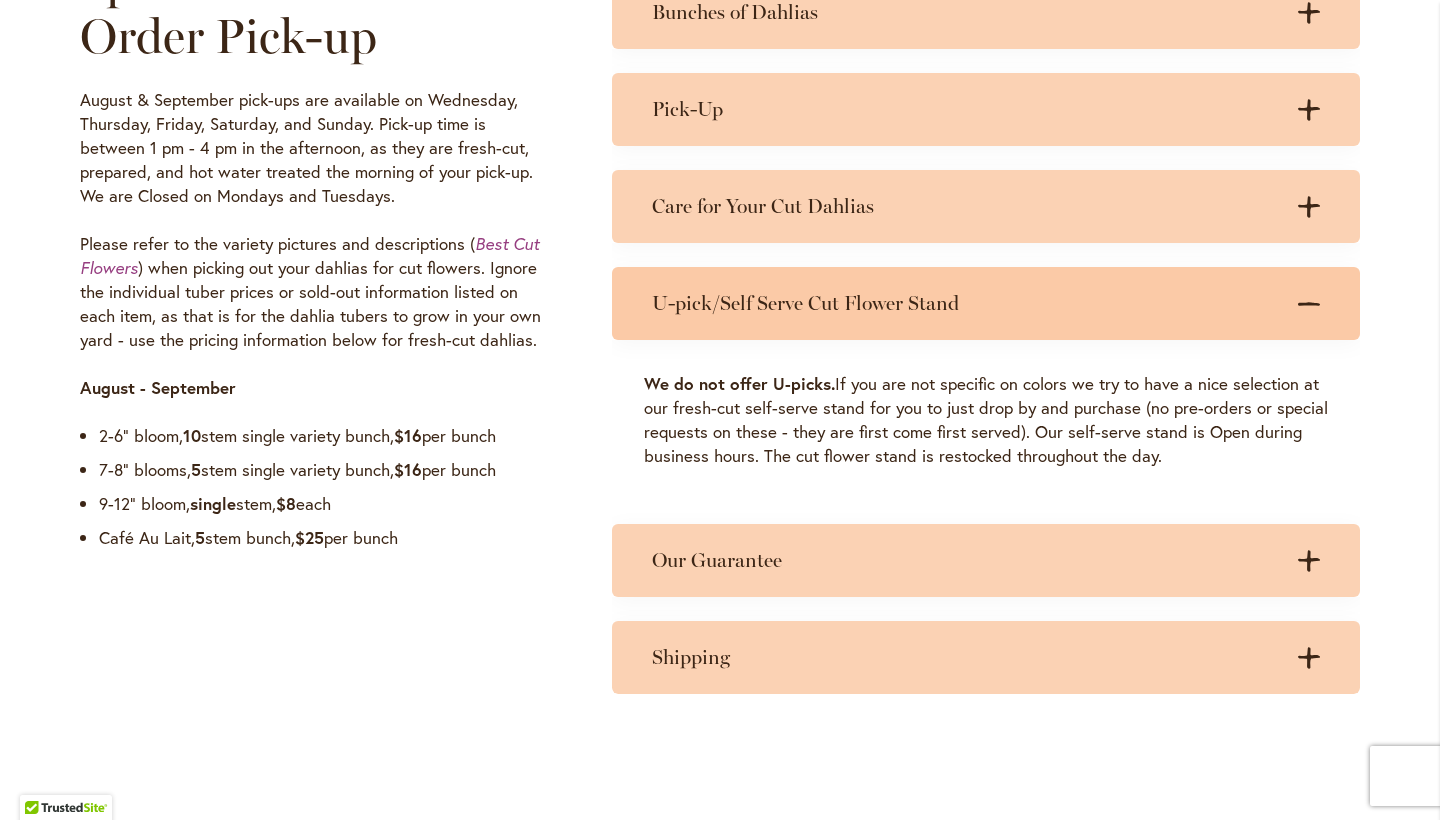click on "U-pick/Self Serve Cut Flower Stand" at bounding box center [966, 303] 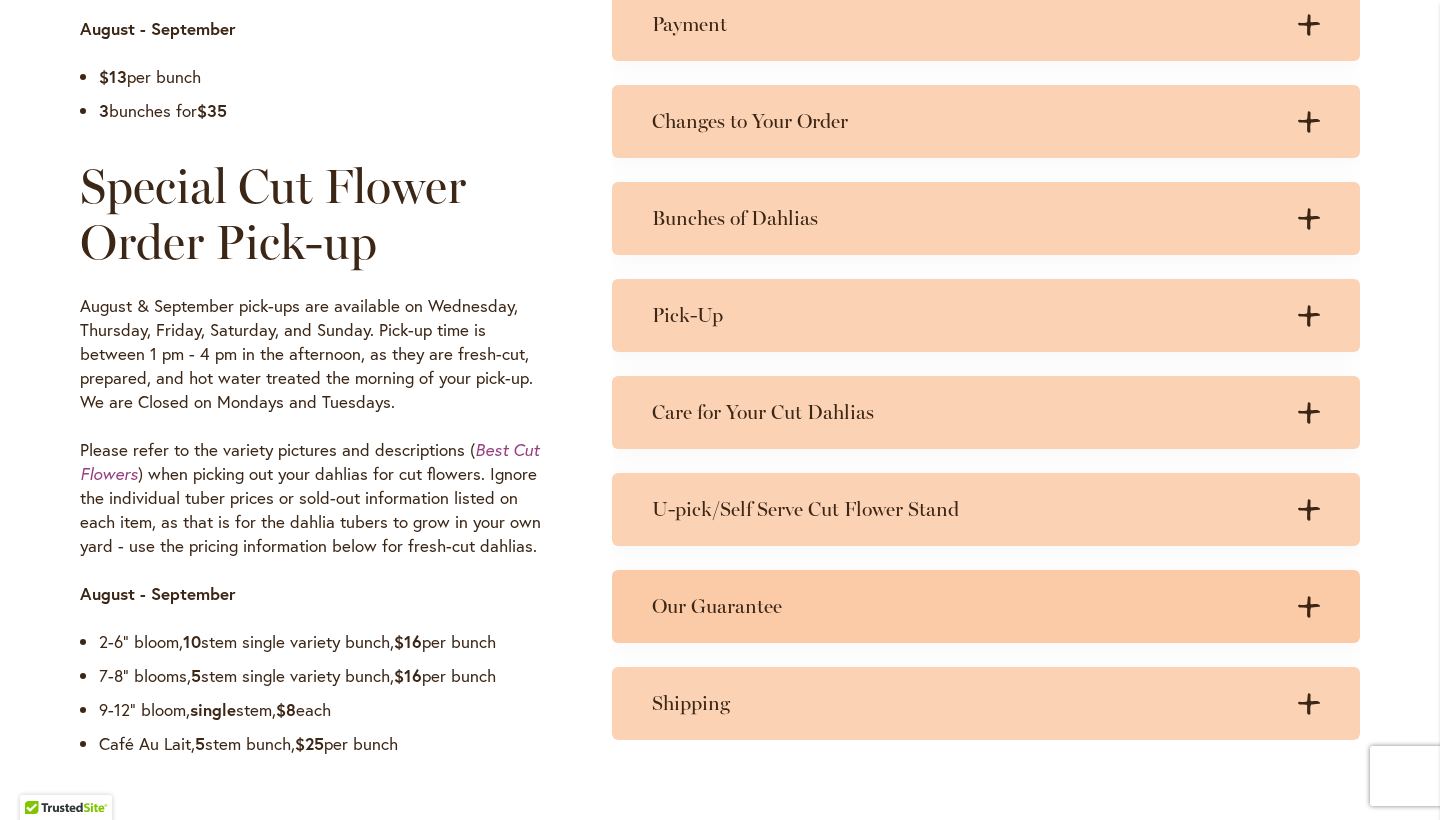 scroll, scrollTop: 1397, scrollLeft: 0, axis: vertical 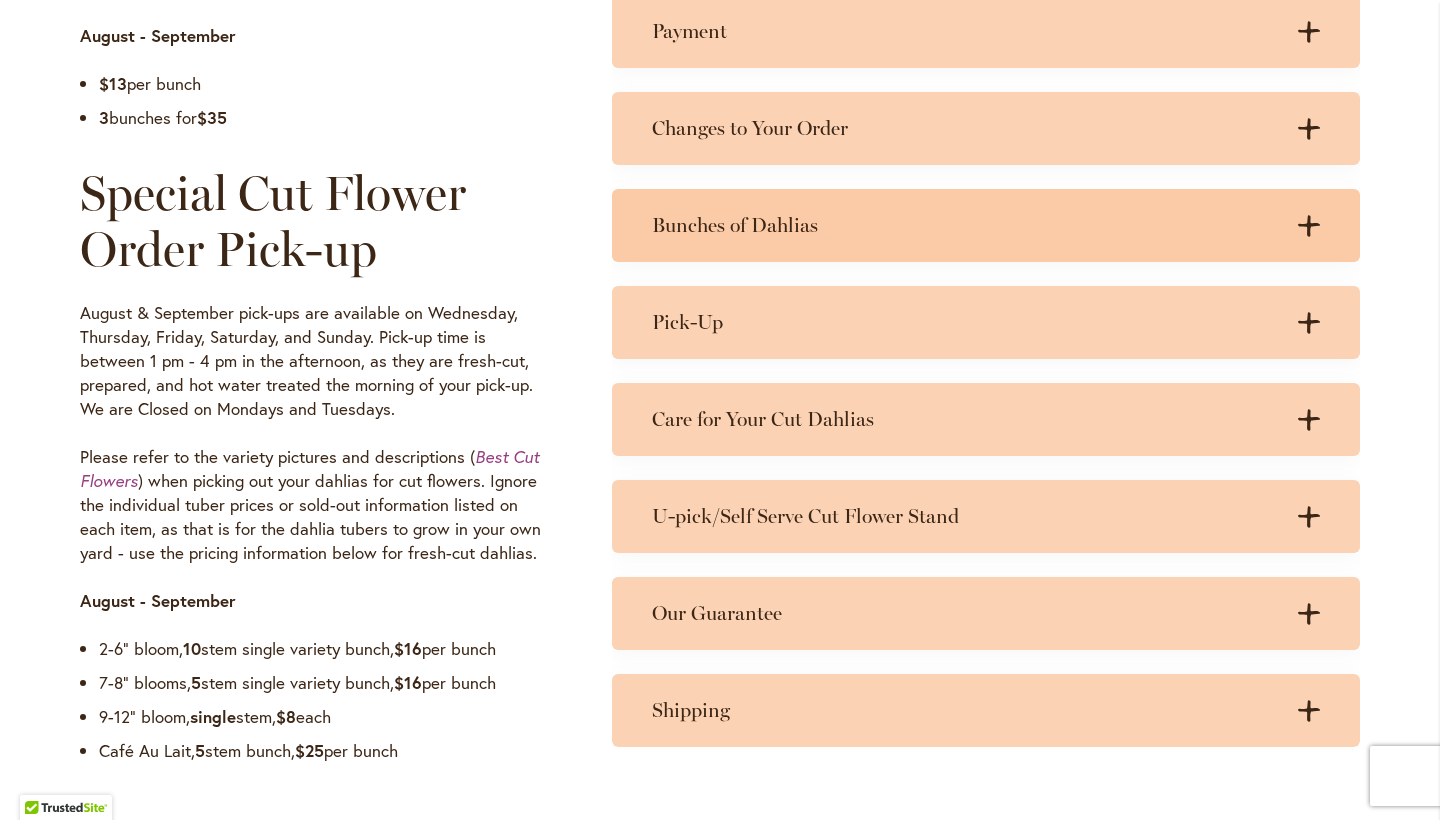 click on "Bunches of Dahlias
.cls-1 {
fill: #3c2616;
stroke-width: 0px;
}
.cls-1 {
fill: #3c2616;
stroke-width: 0px;
}" at bounding box center [986, 225] 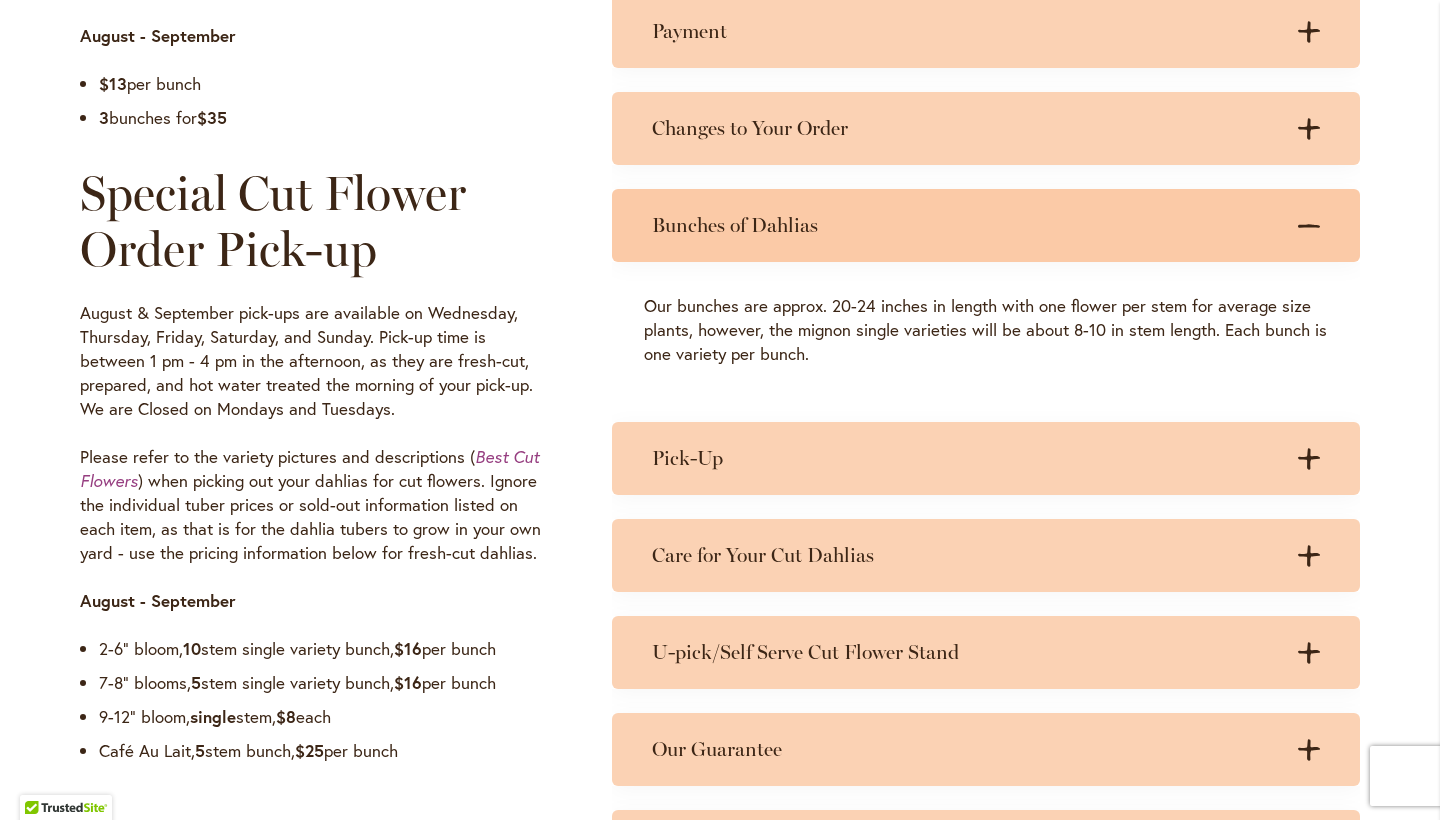 click on "Bunches of Dahlias" at bounding box center [966, 225] 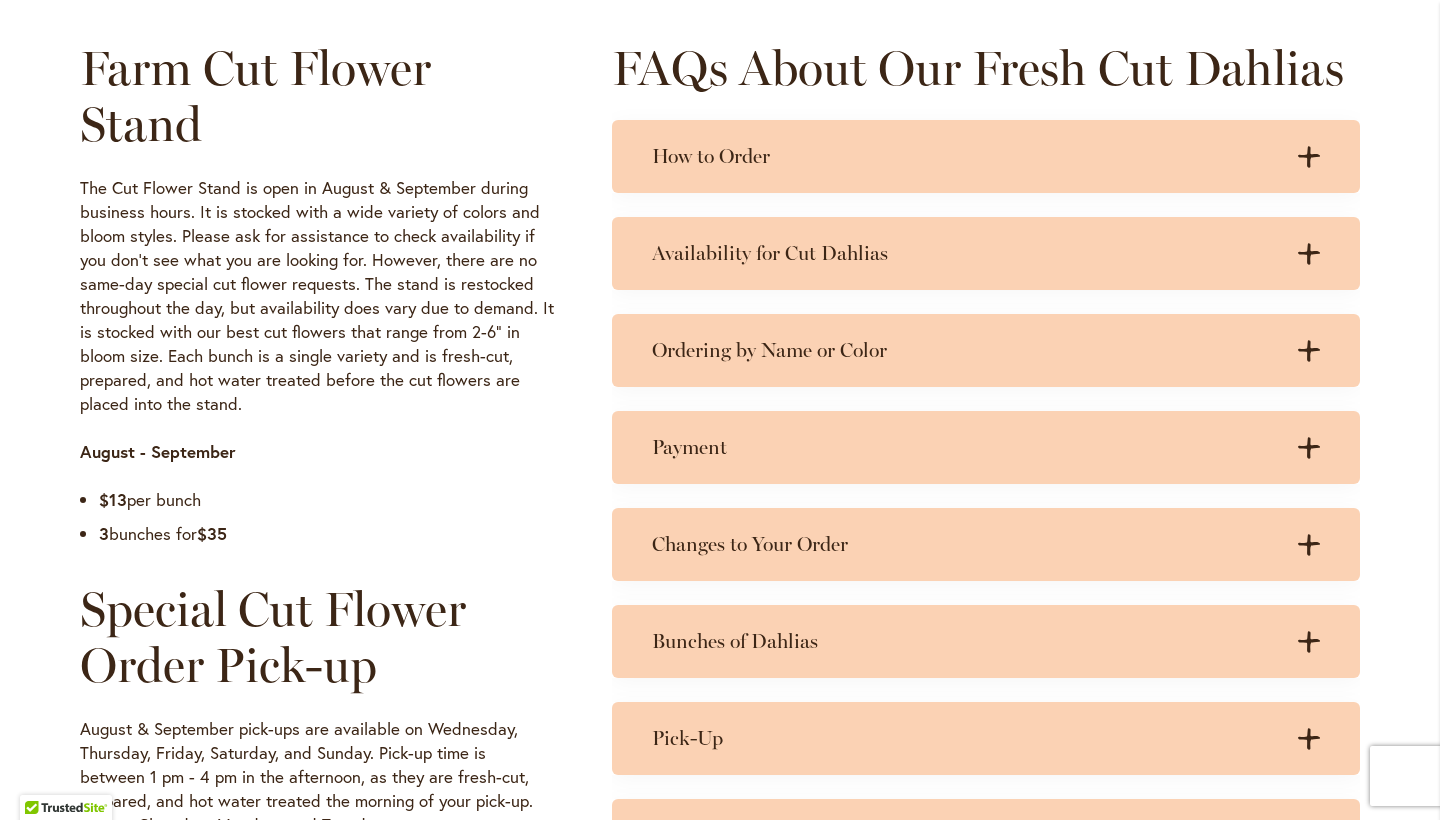 scroll, scrollTop: 985, scrollLeft: 0, axis: vertical 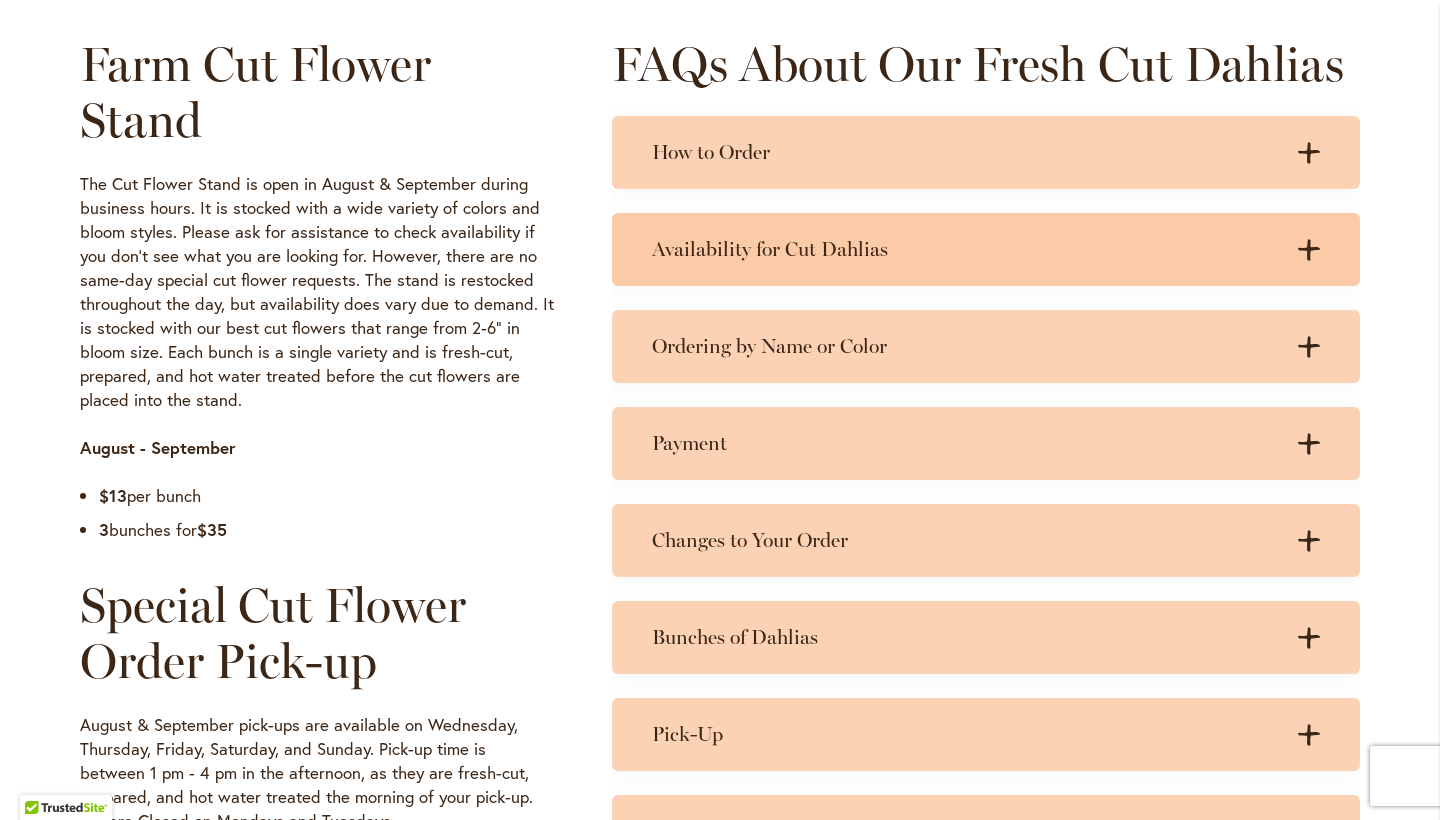 click on "Availability for Cut Dahlias" at bounding box center (966, 249) 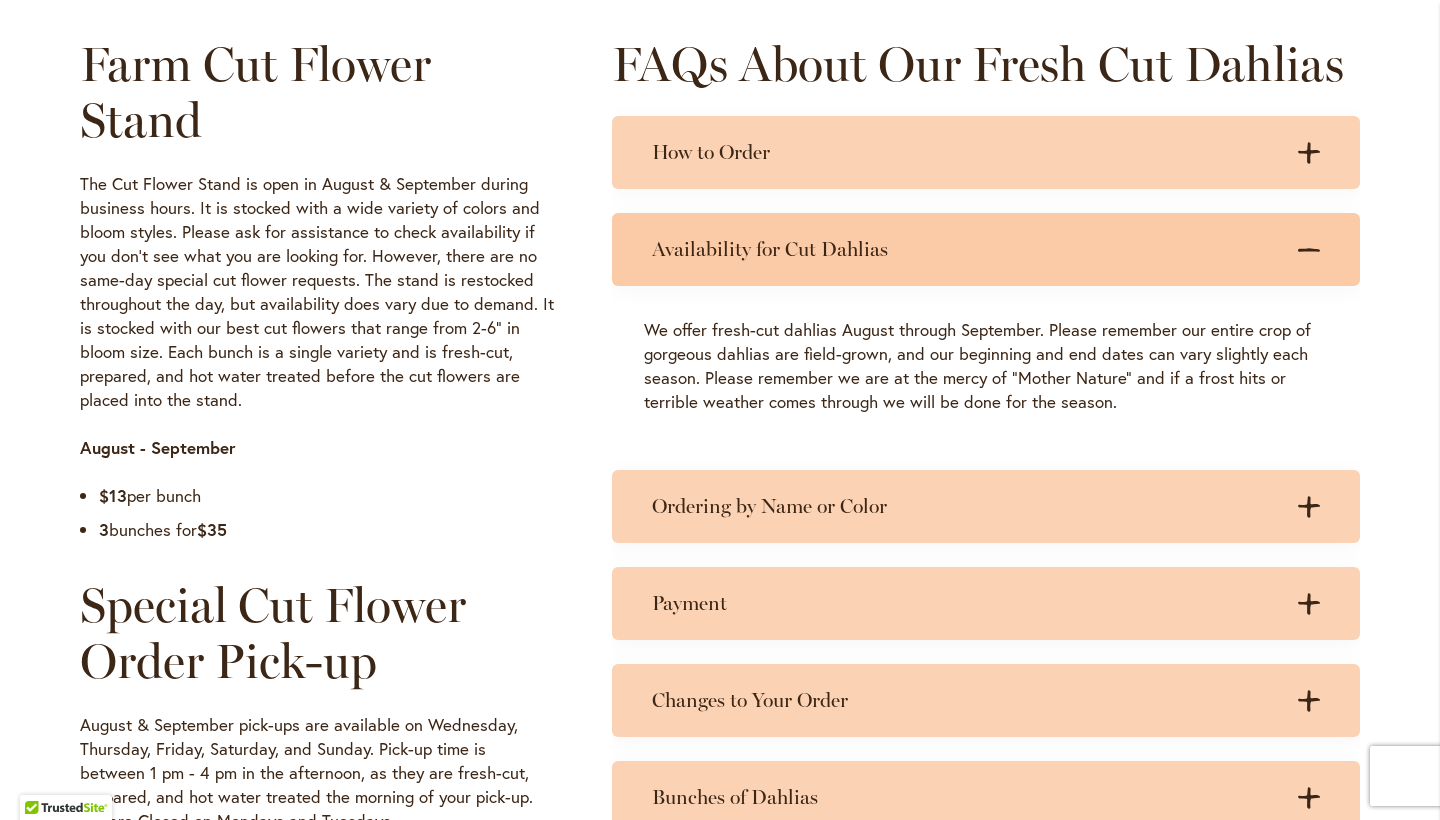 click on "Availability for Cut Dahlias" at bounding box center (966, 249) 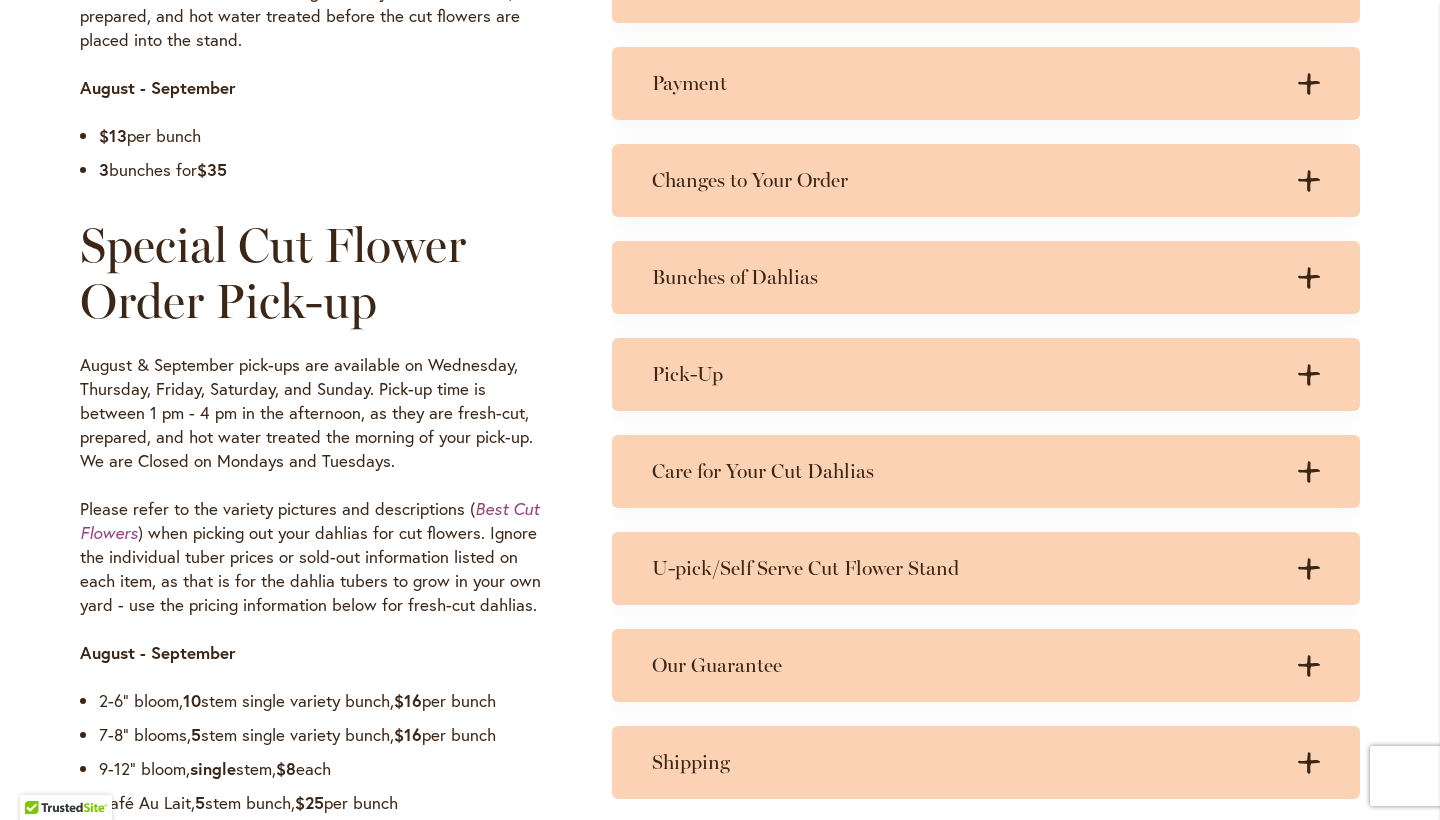 scroll, scrollTop: 1350, scrollLeft: 0, axis: vertical 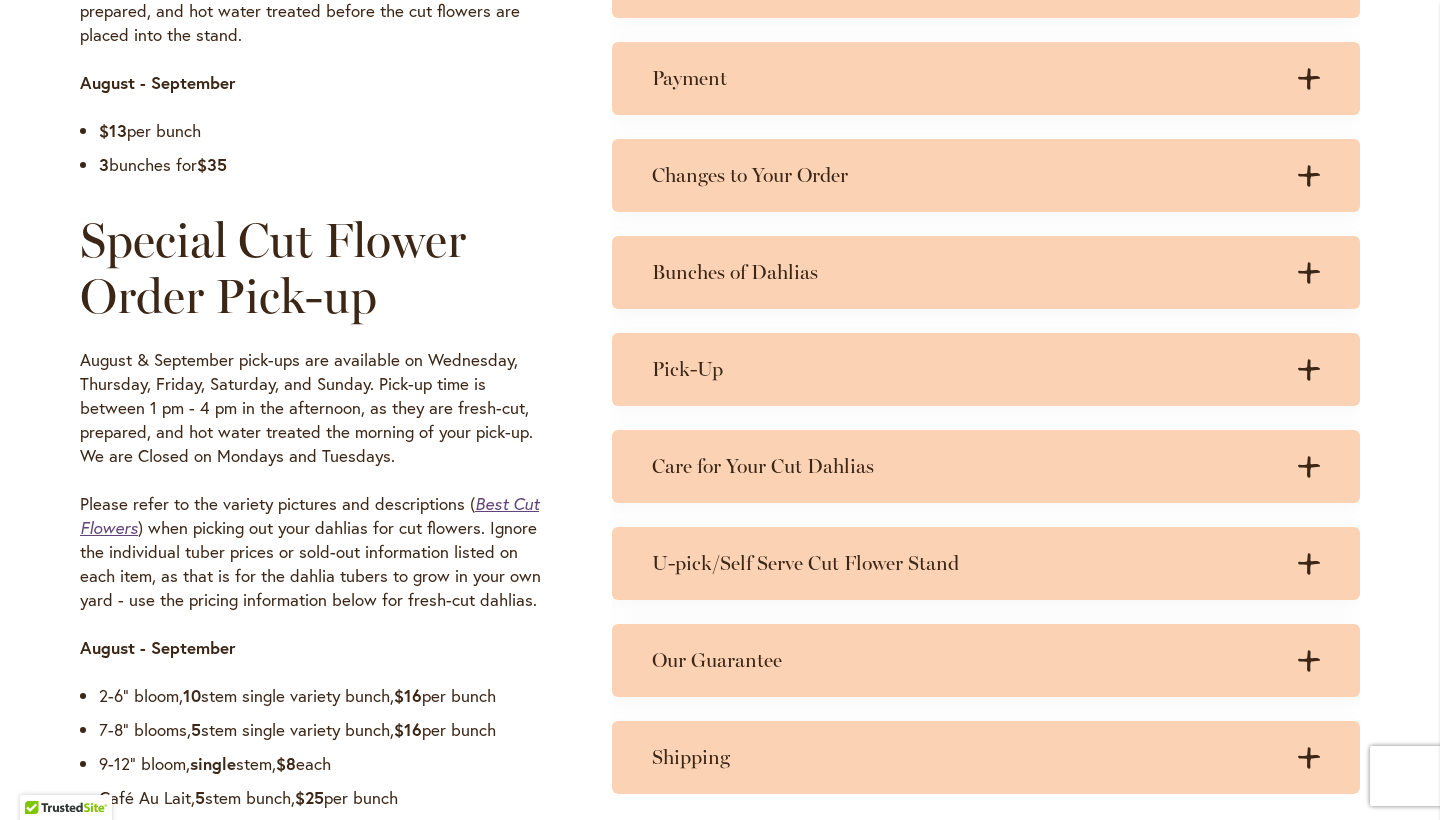 click on "Best Cut Flowers" at bounding box center (309, 515) 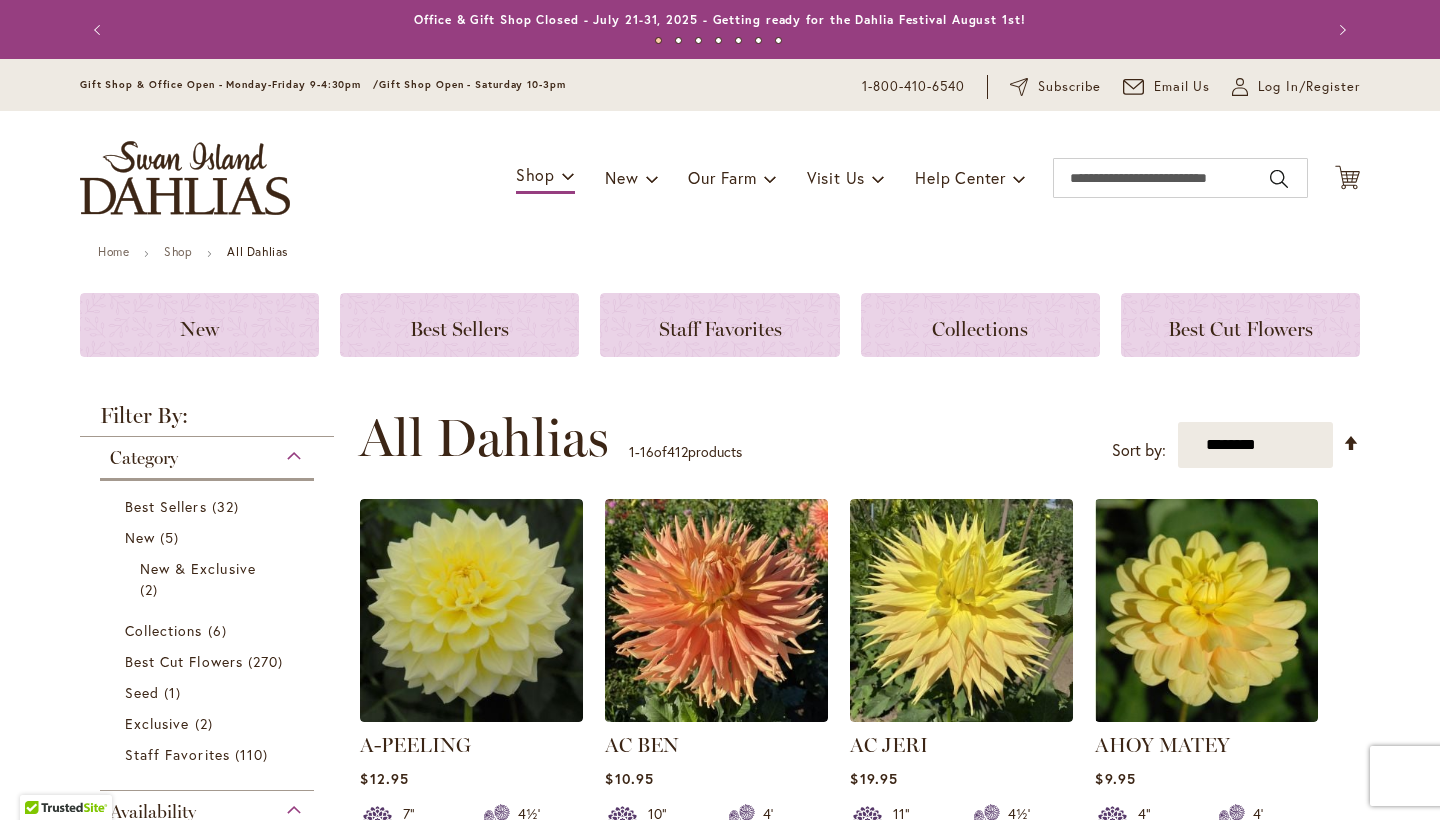 scroll, scrollTop: 0, scrollLeft: 0, axis: both 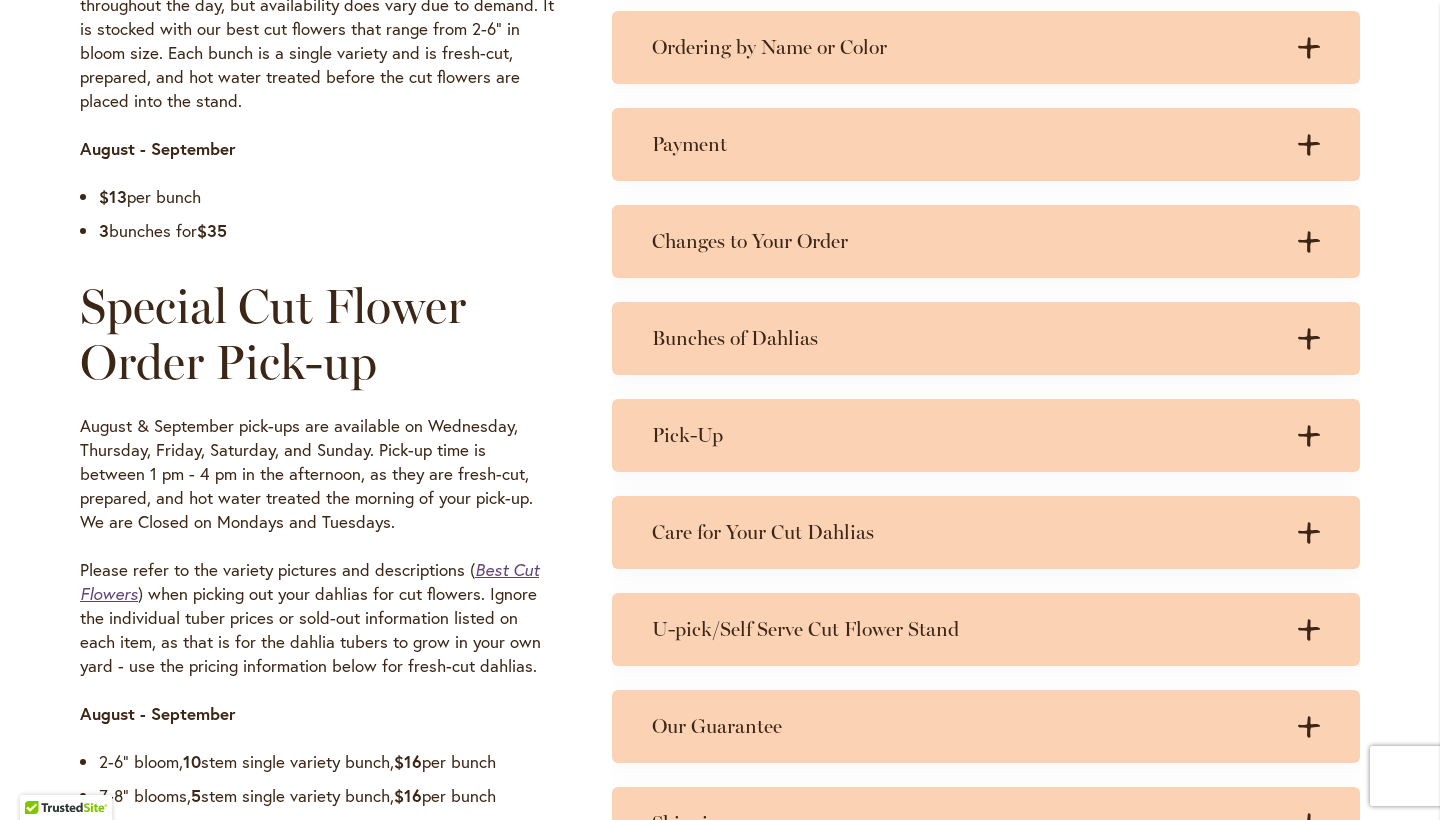 click on "Best Cut Flowers" at bounding box center [309, 581] 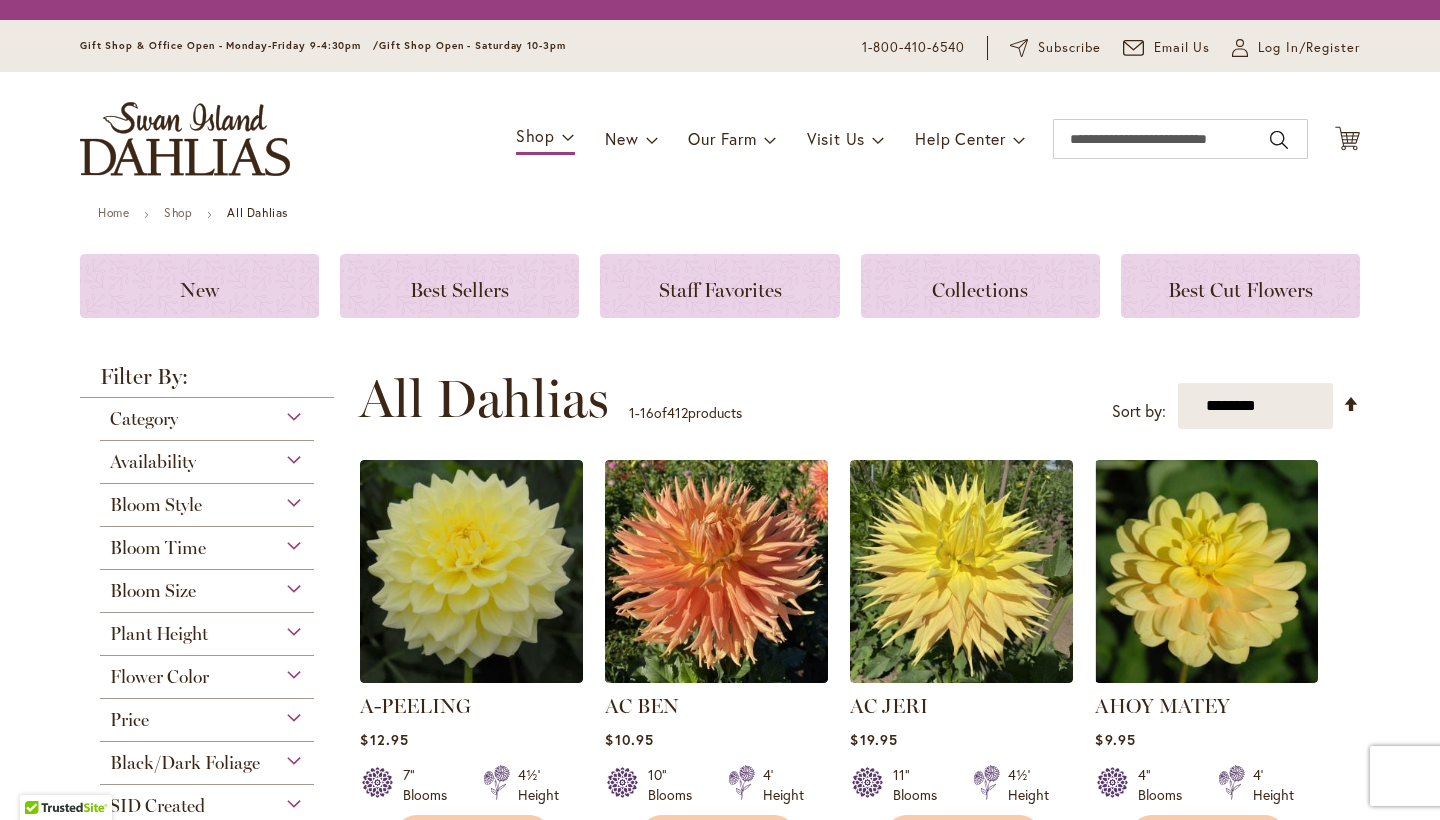 scroll, scrollTop: 0, scrollLeft: 0, axis: both 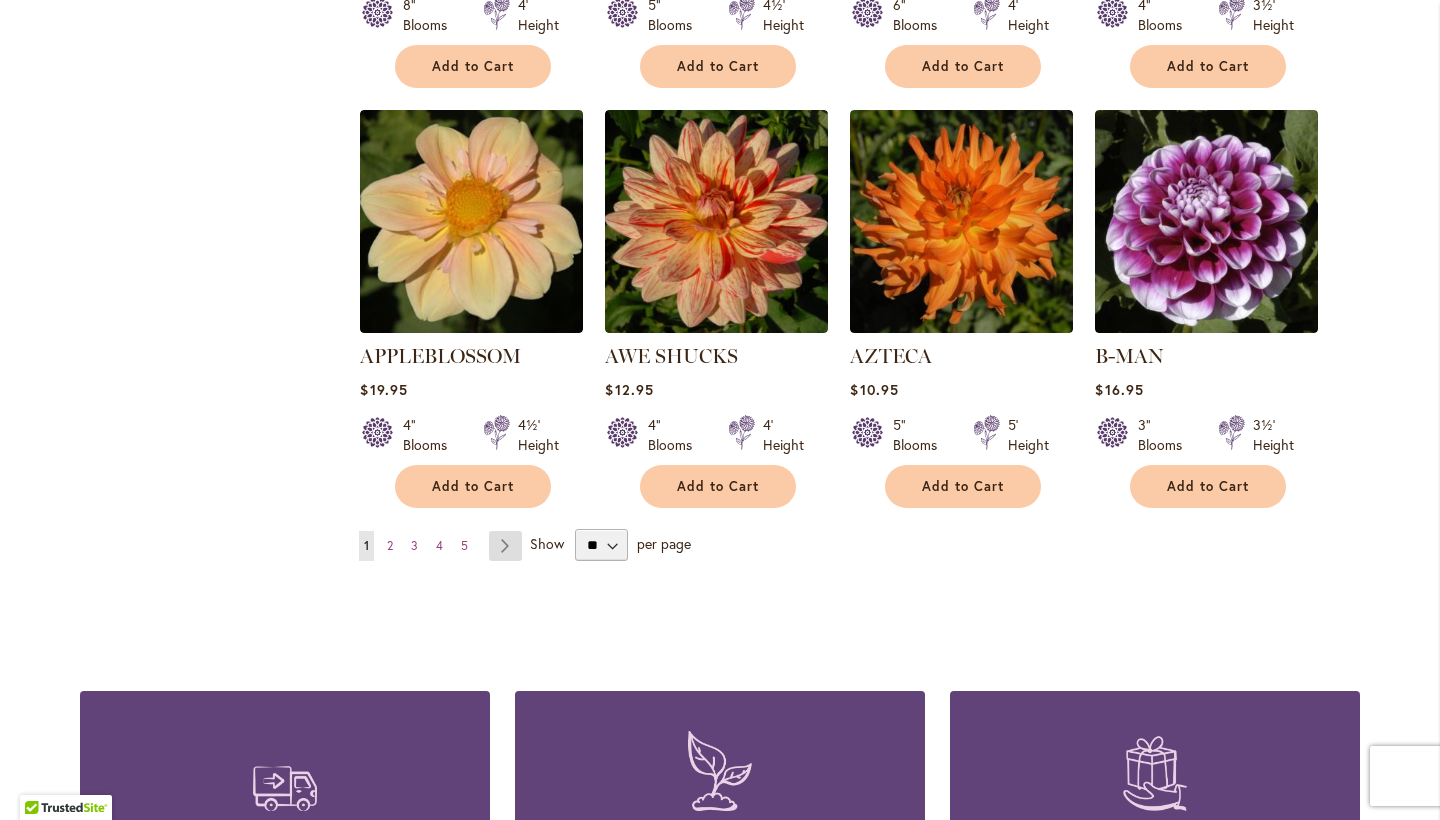 click on "Page
Next" at bounding box center [505, 546] 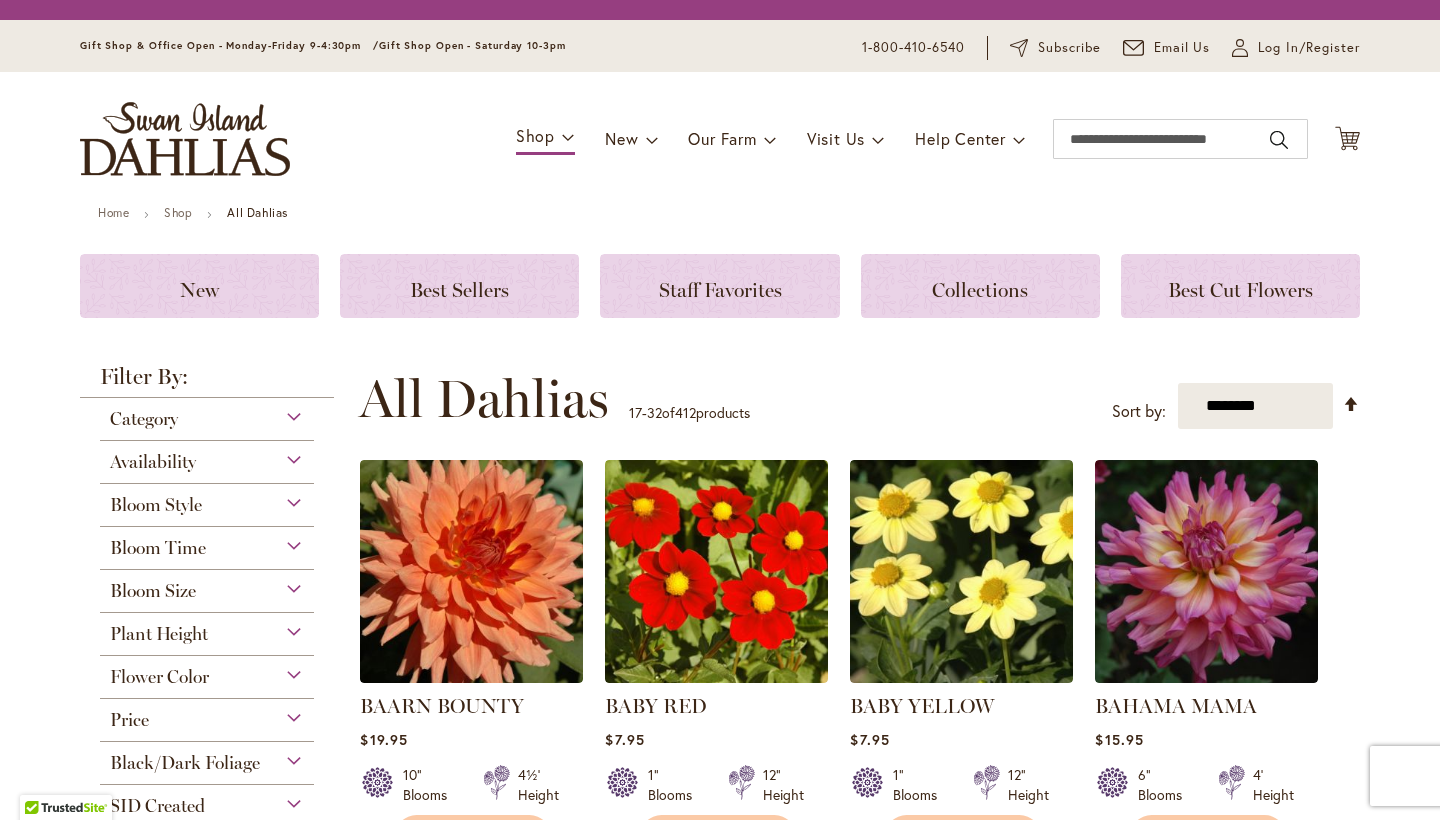 scroll, scrollTop: 0, scrollLeft: 0, axis: both 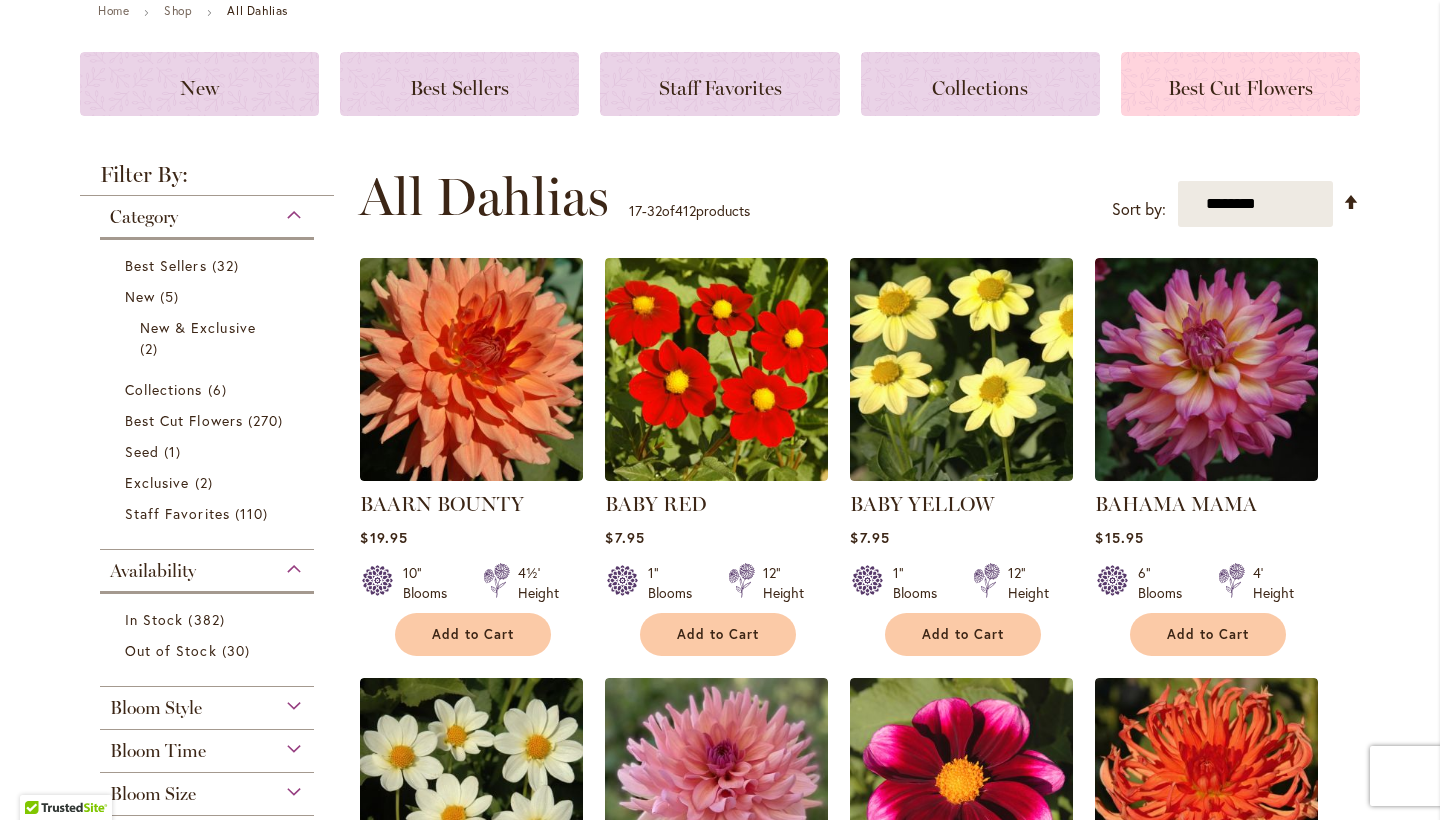 click on "Best Cut Flowers" 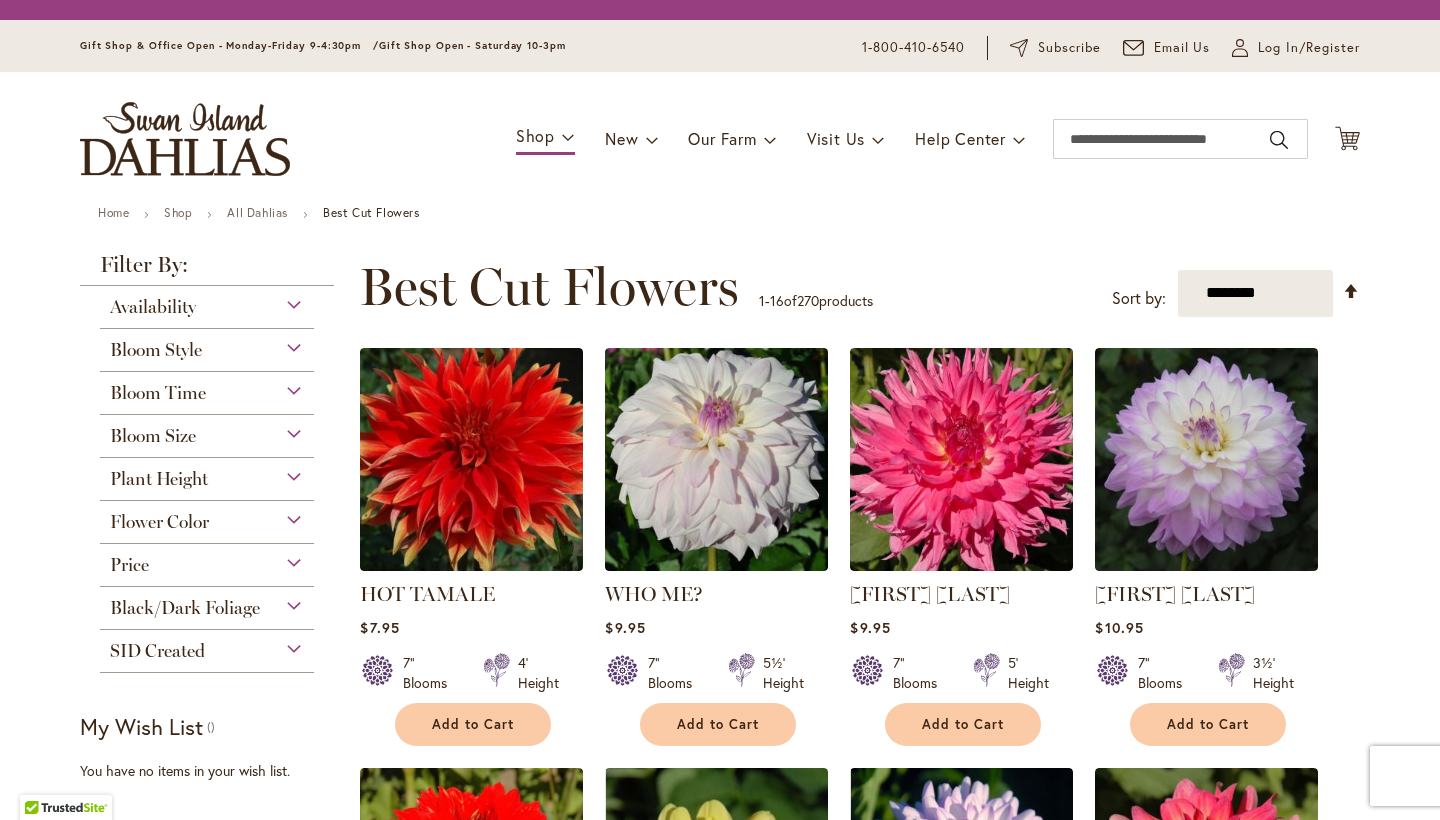 scroll, scrollTop: 0, scrollLeft: 0, axis: both 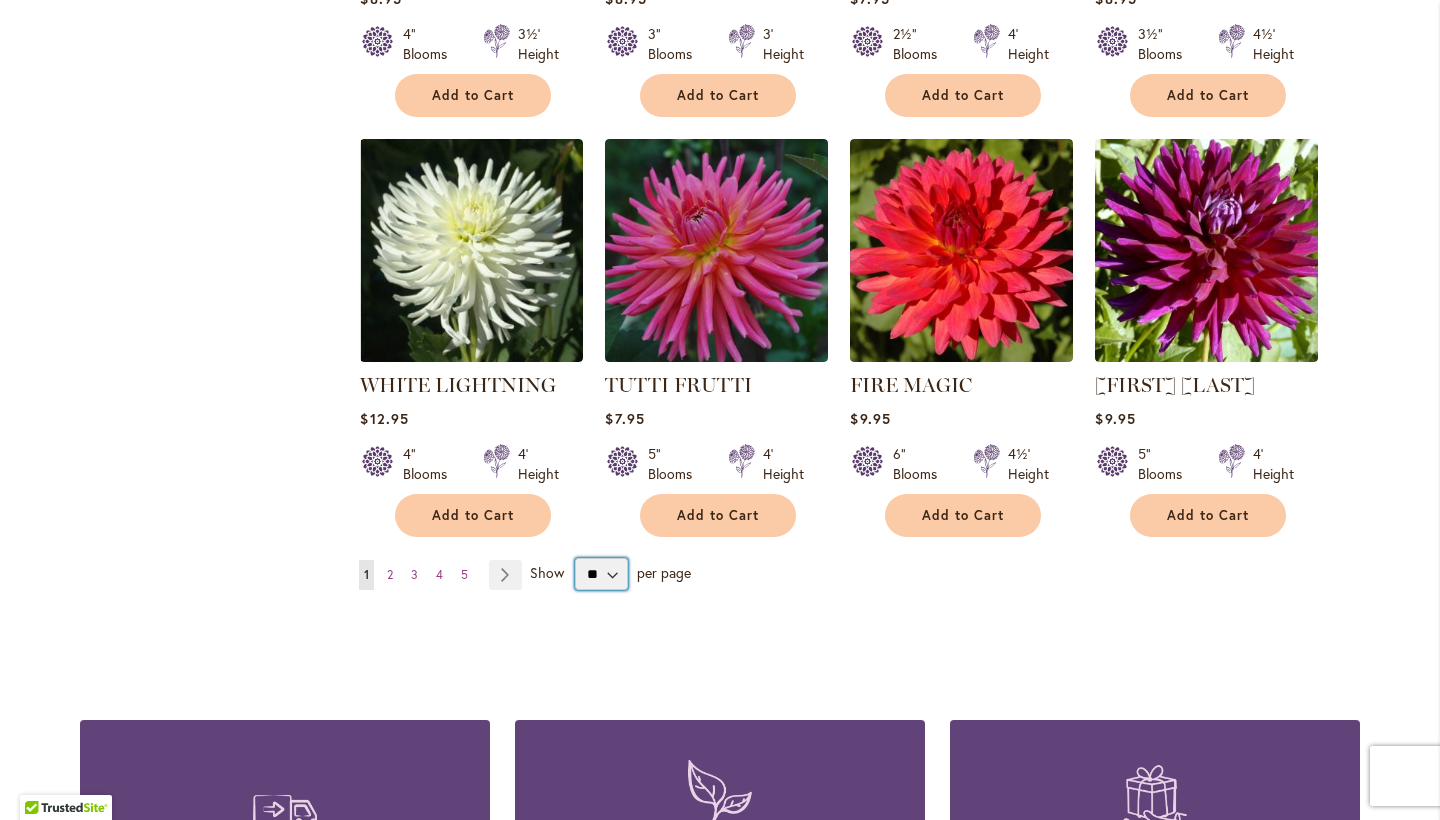 select on "**" 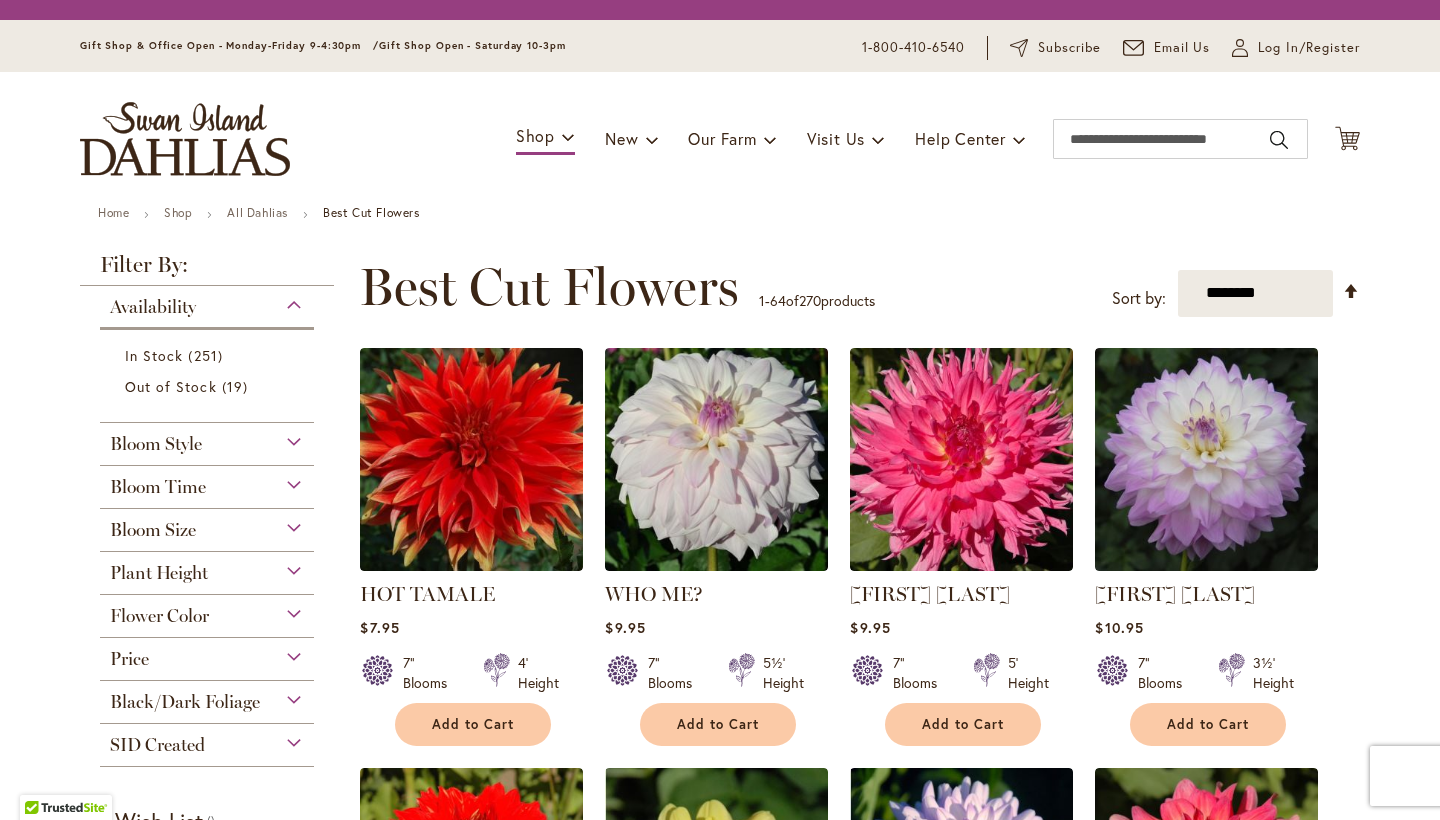 scroll, scrollTop: 0, scrollLeft: 0, axis: both 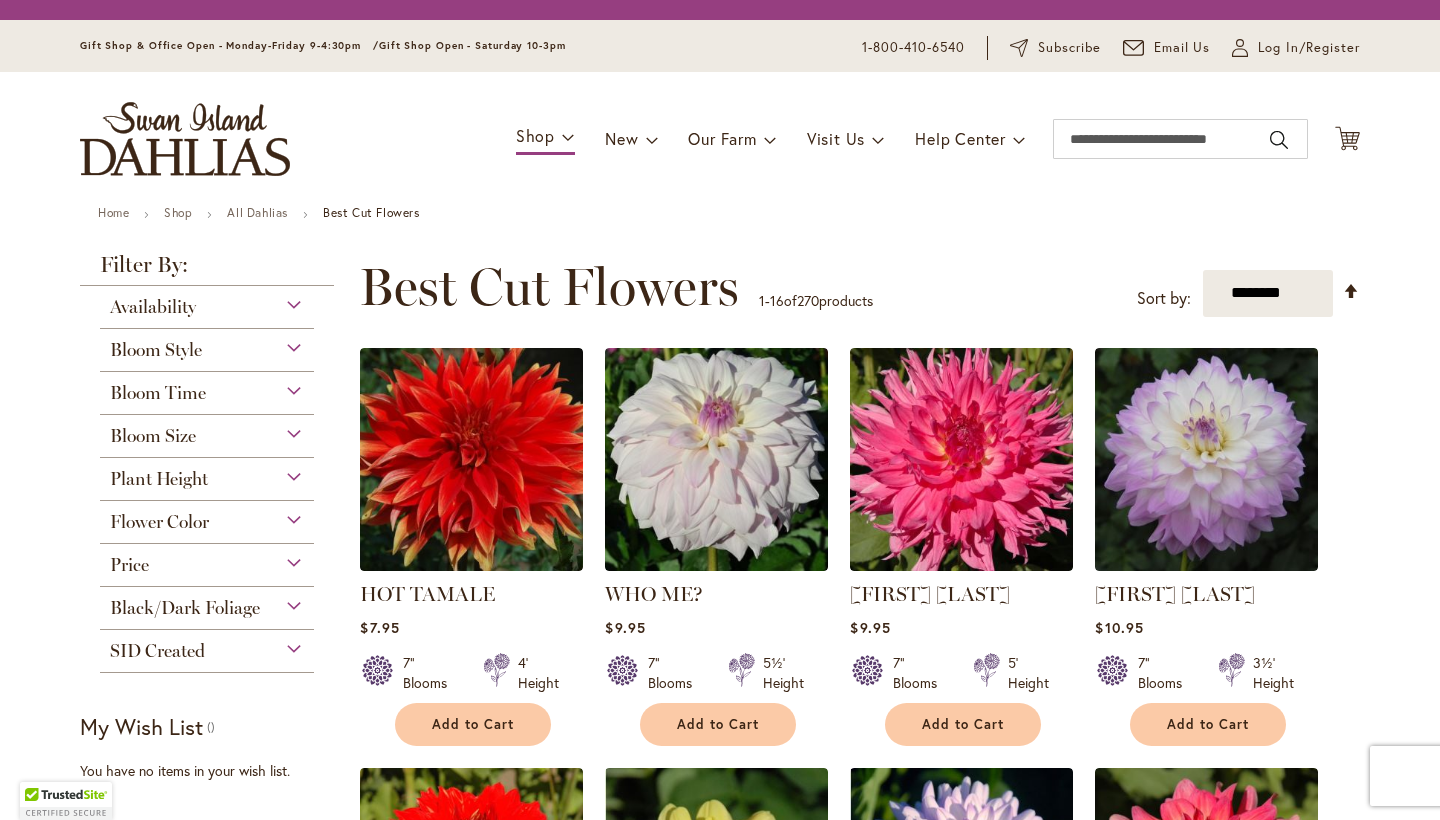 select on "**" 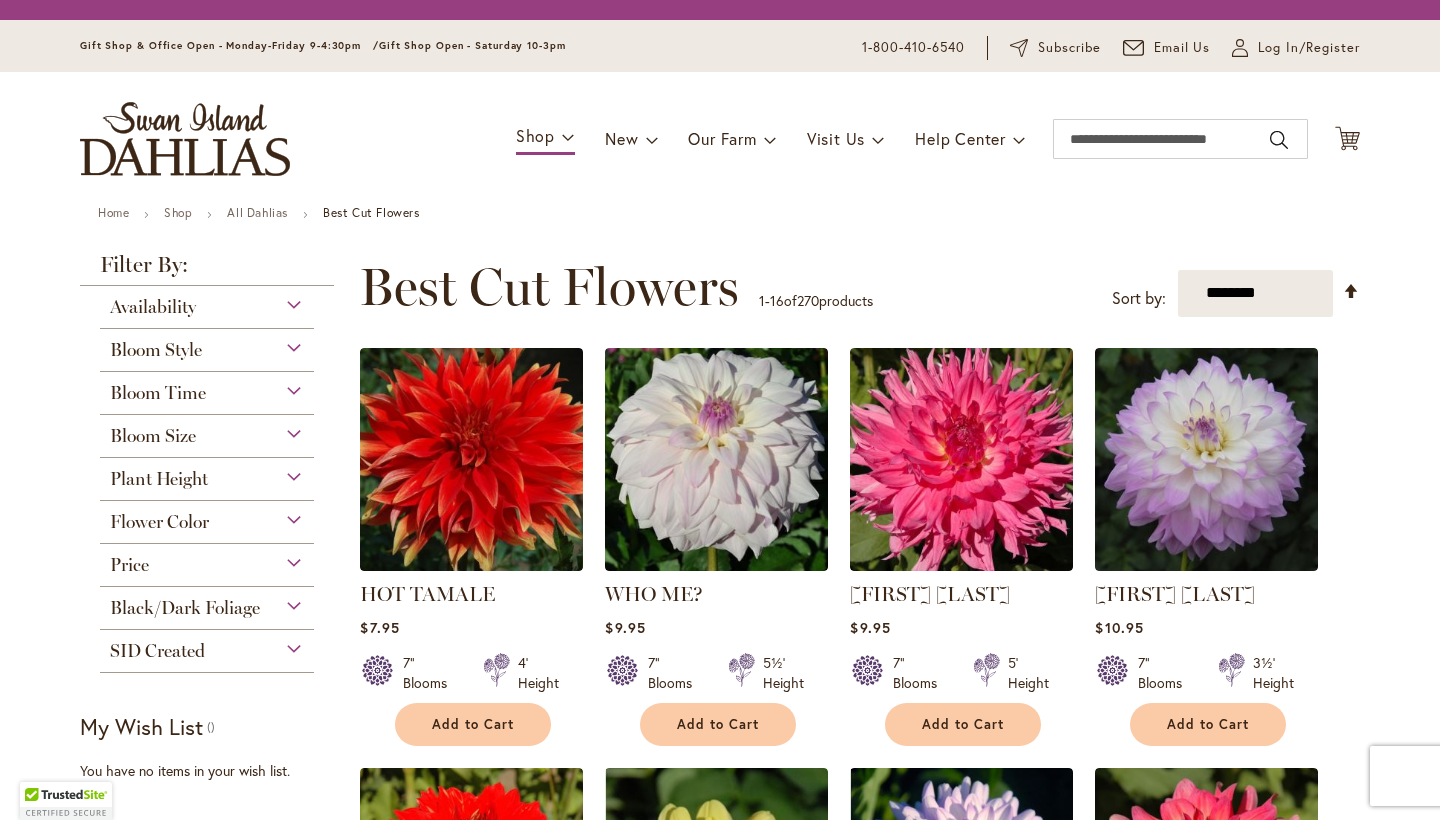 scroll, scrollTop: 0, scrollLeft: 0, axis: both 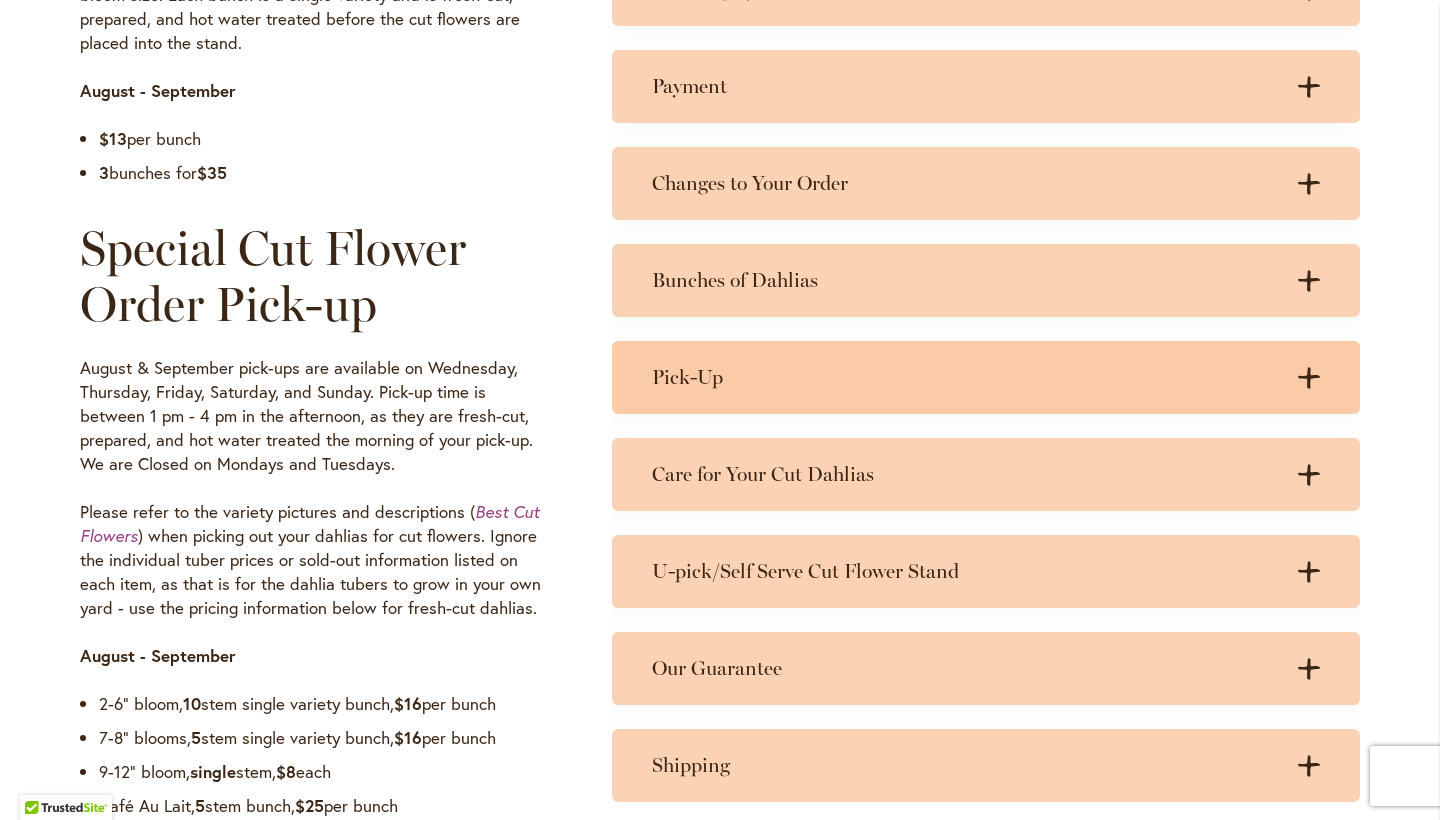 click on "Pick-Up" at bounding box center [966, 377] 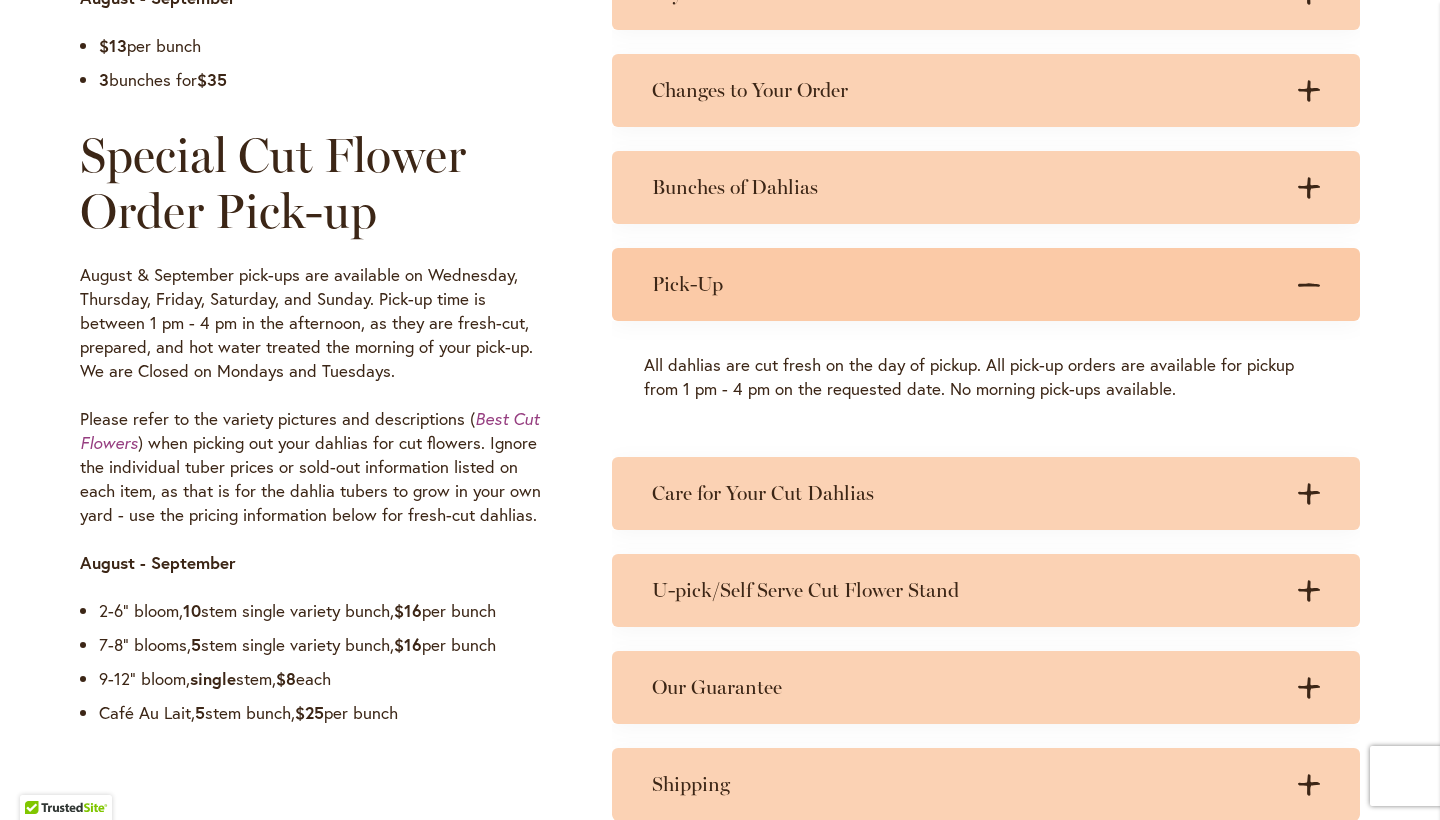 scroll, scrollTop: 1436, scrollLeft: 0, axis: vertical 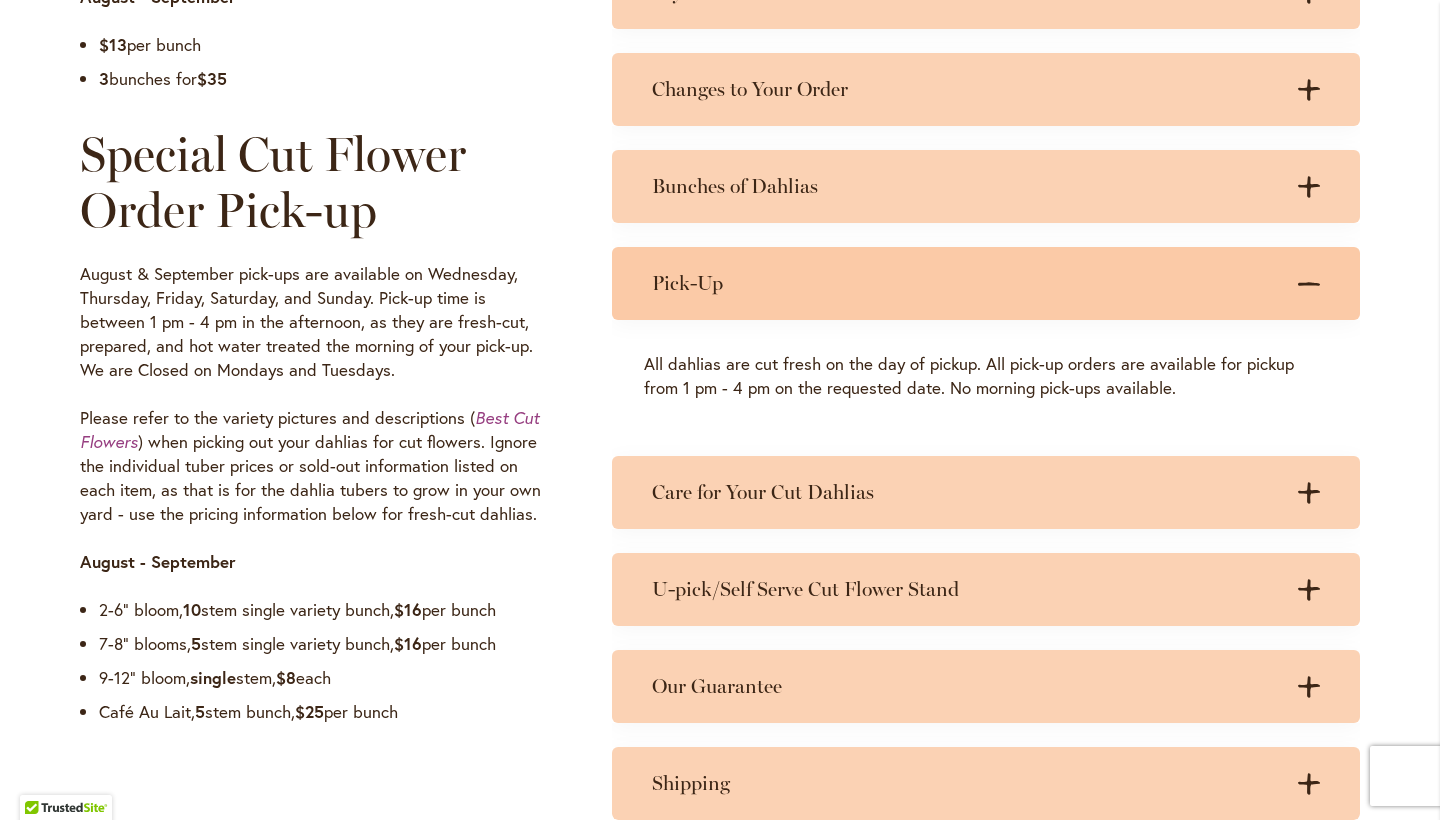 click on "Pick-Up" at bounding box center (966, 283) 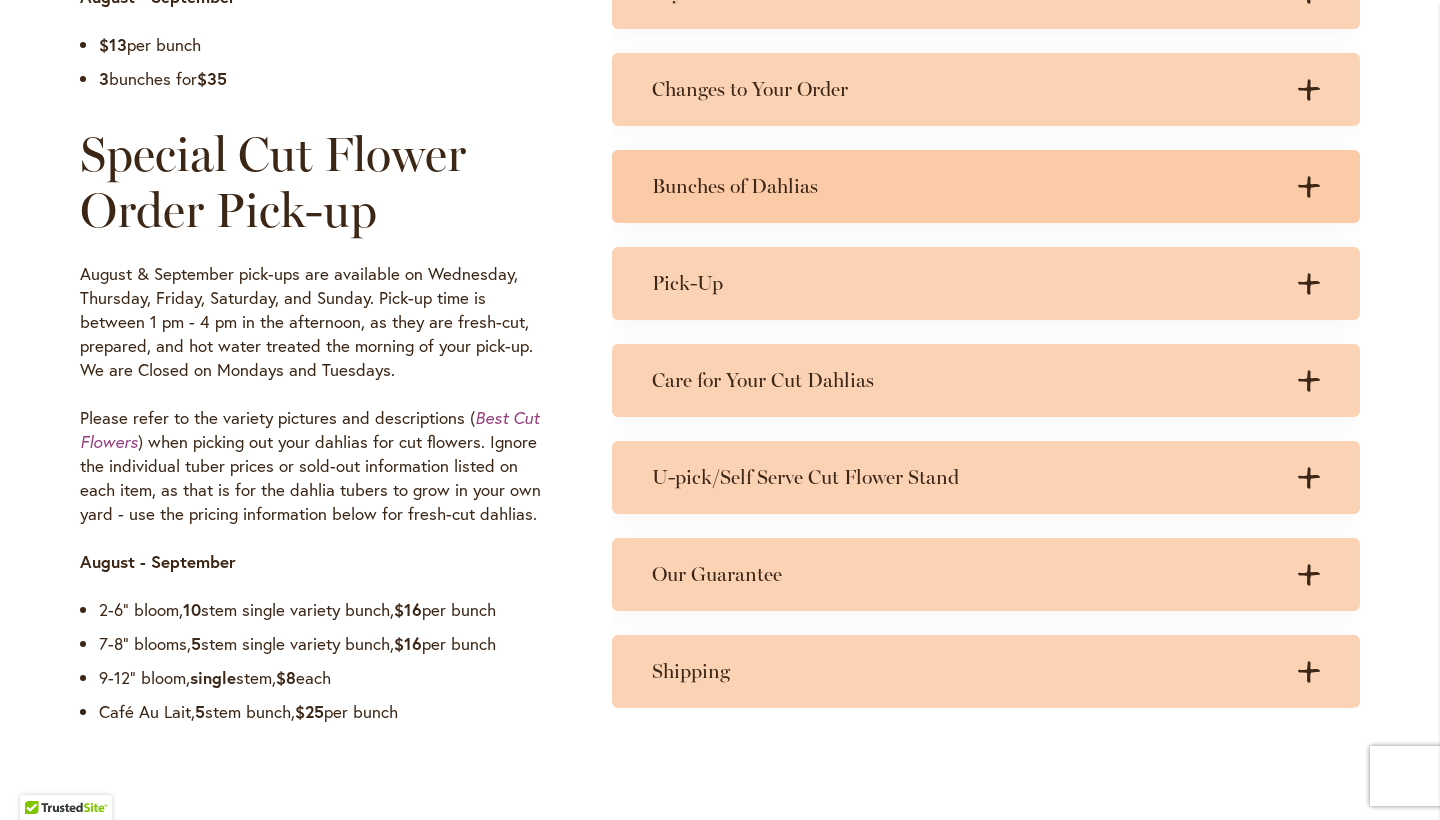 click on "Bunches of Dahlias" at bounding box center [966, 186] 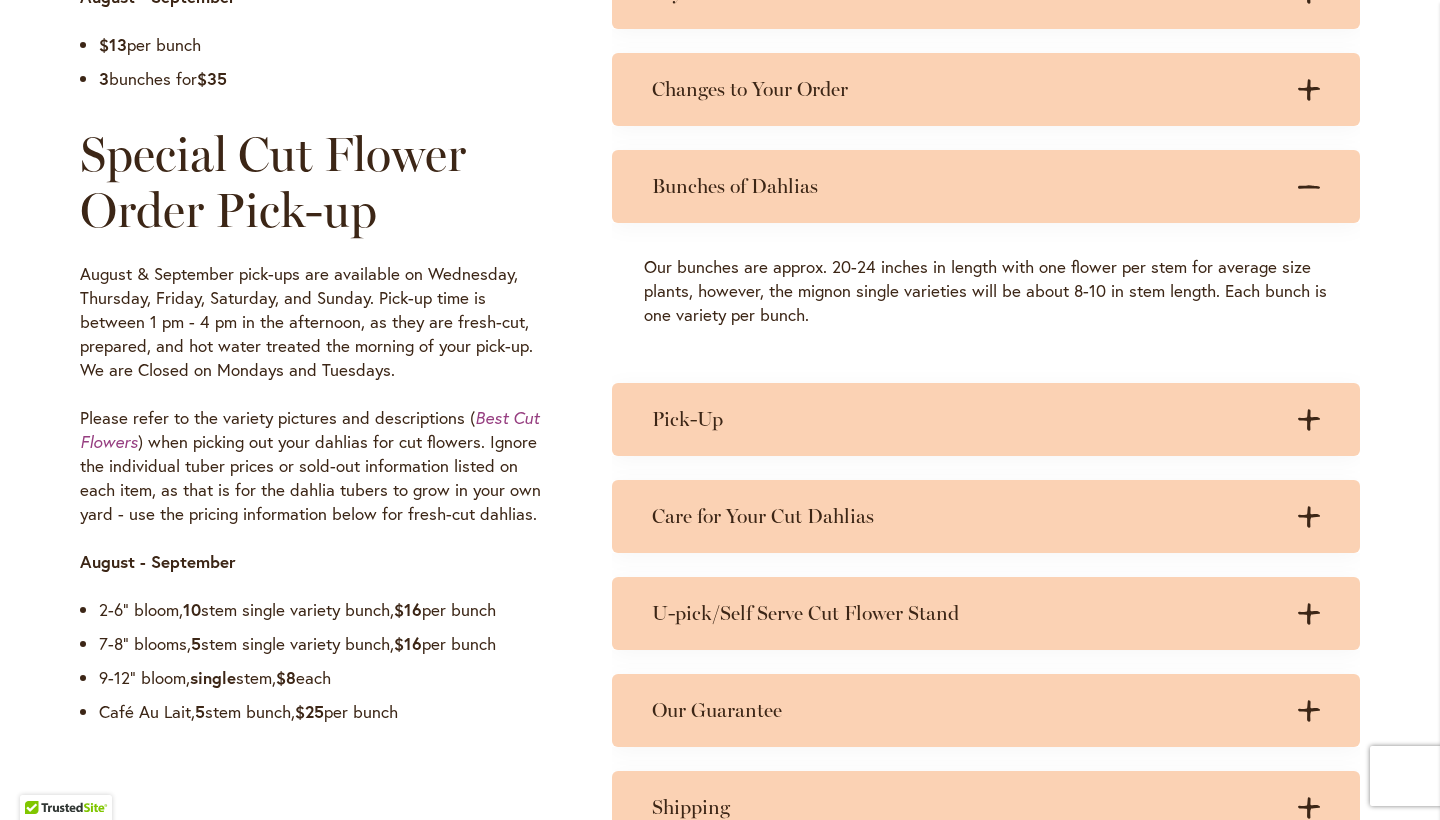 click on "Bunches of Dahlias" at bounding box center [966, 186] 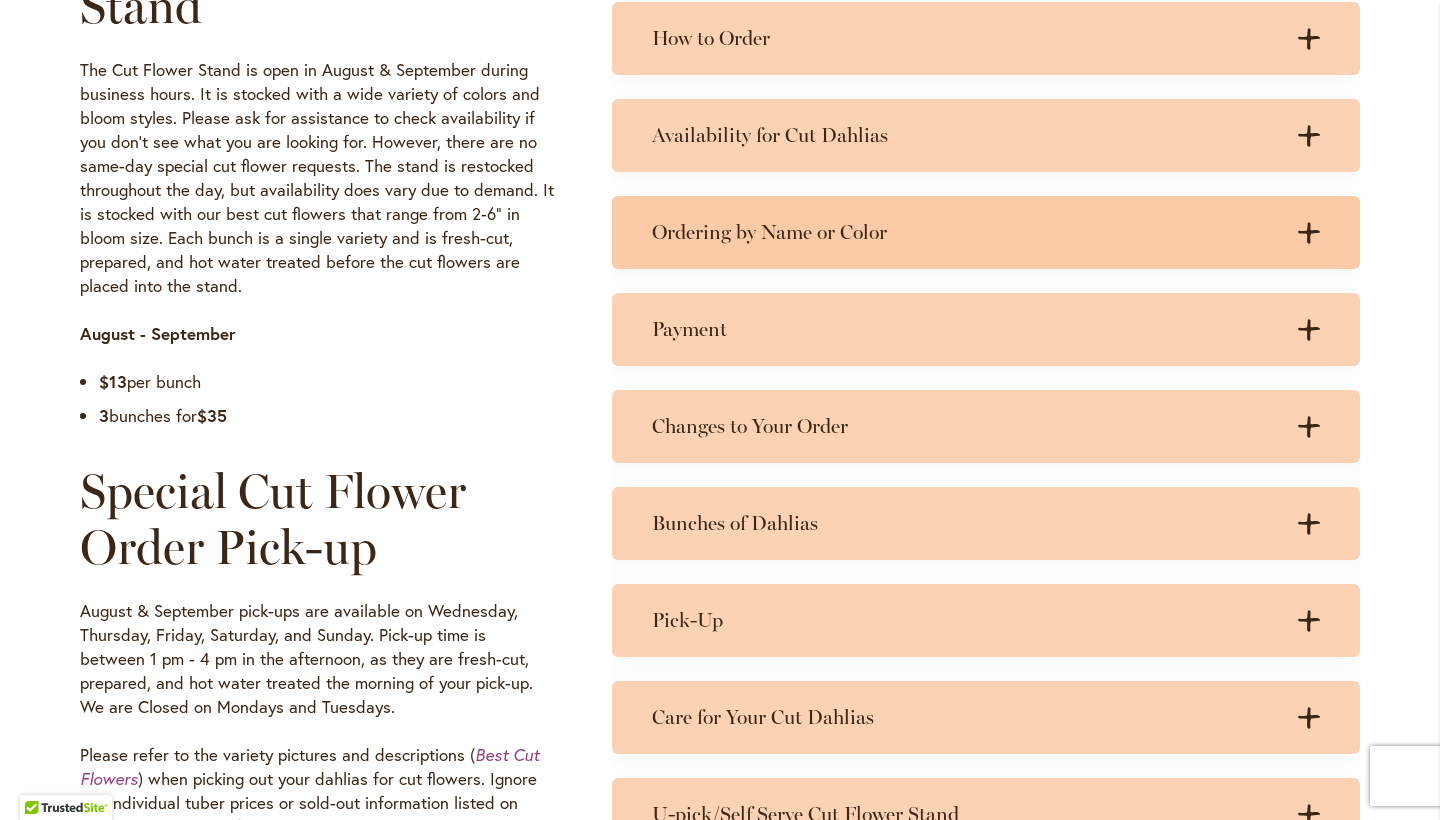 scroll, scrollTop: 1098, scrollLeft: 0, axis: vertical 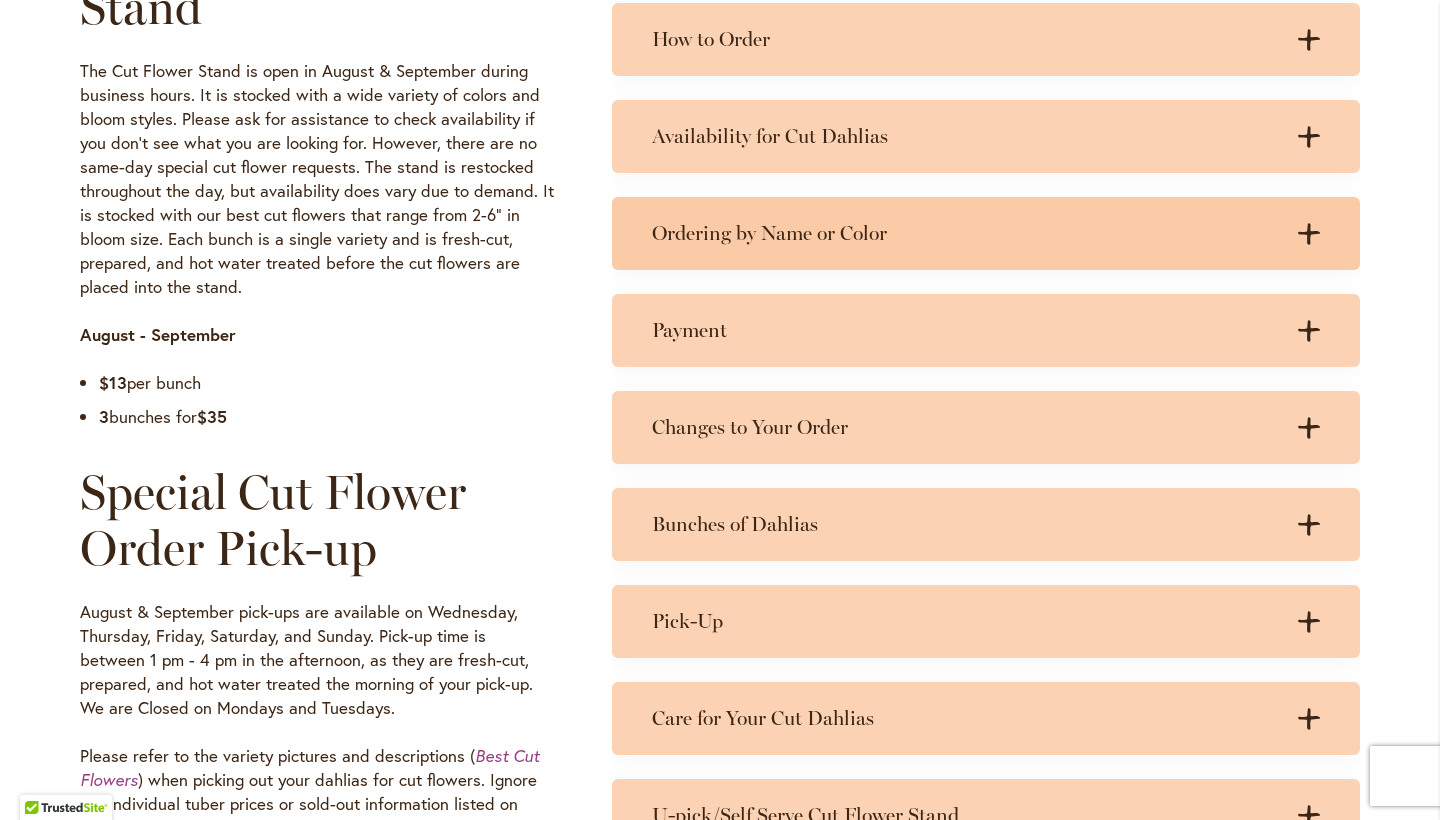 click on "Ordering by Name or Color
.cls-1 {
fill: #3c2616;
stroke-width: 0px;
}
.cls-1 {
fill: #3c2616;
stroke-width: 0px;
}" at bounding box center (986, 233) 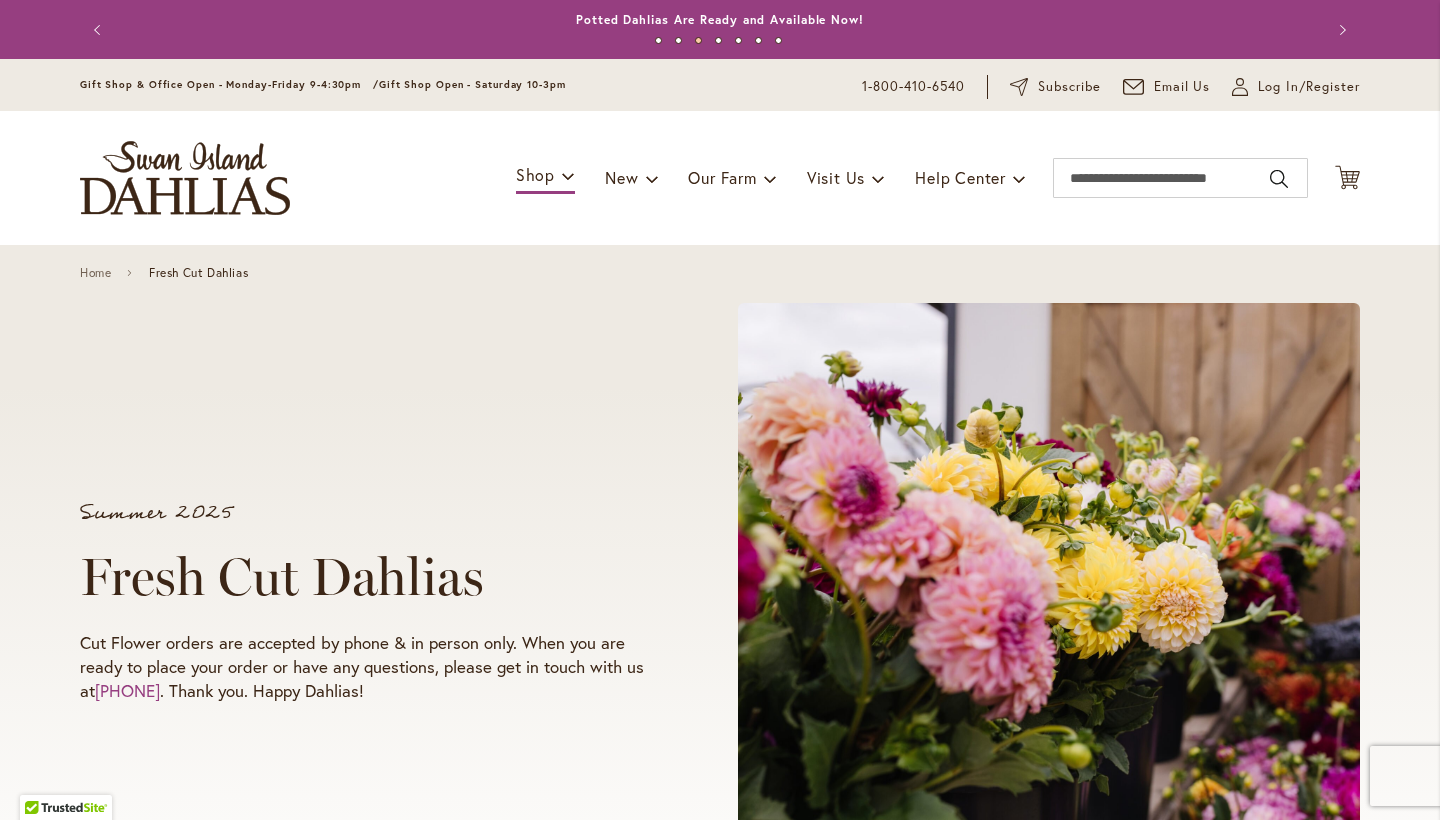 scroll, scrollTop: 0, scrollLeft: 0, axis: both 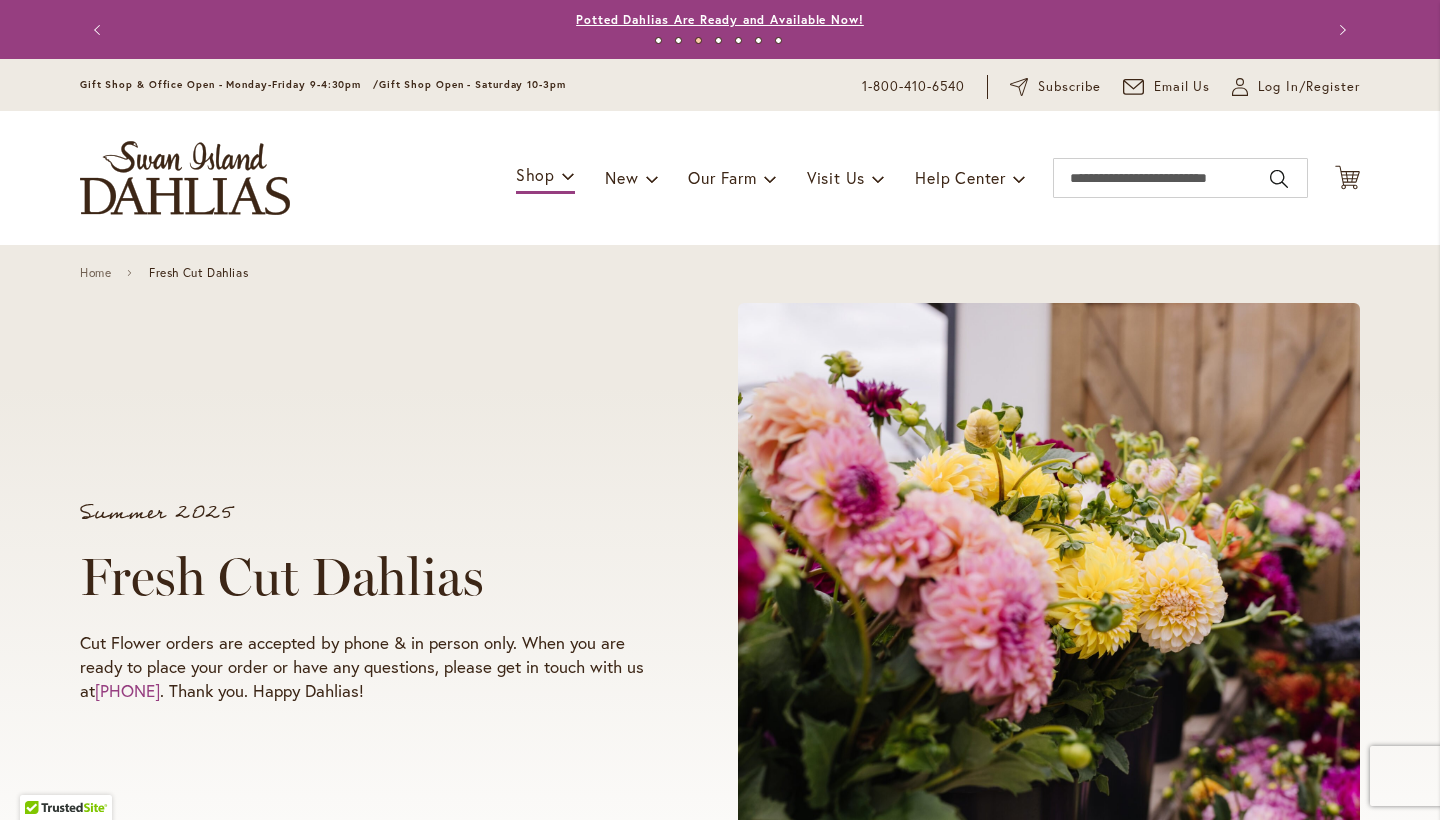 click on "Potted Dahlias Are Ready and Available Now!" at bounding box center (720, 19) 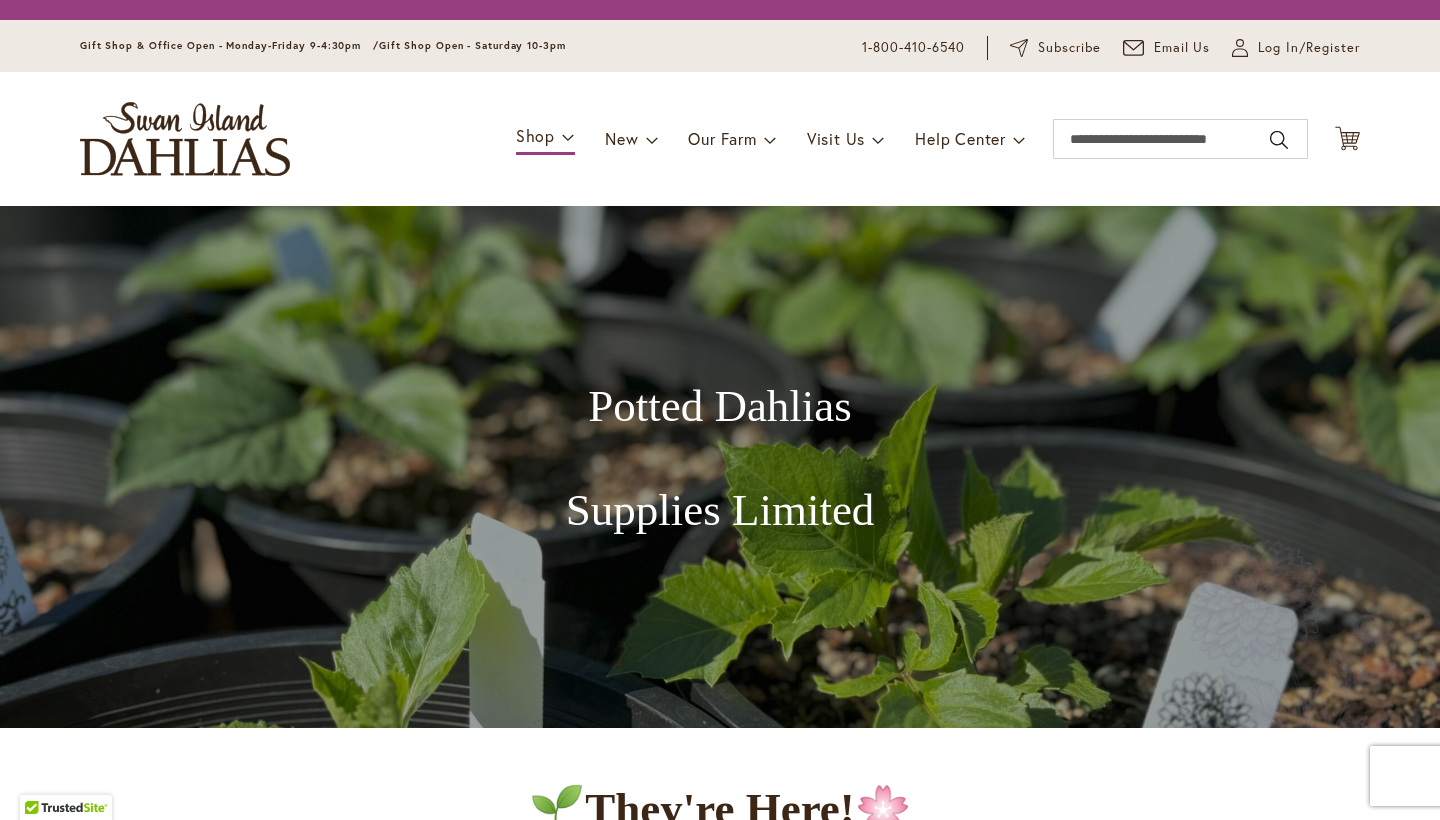 scroll, scrollTop: 0, scrollLeft: 0, axis: both 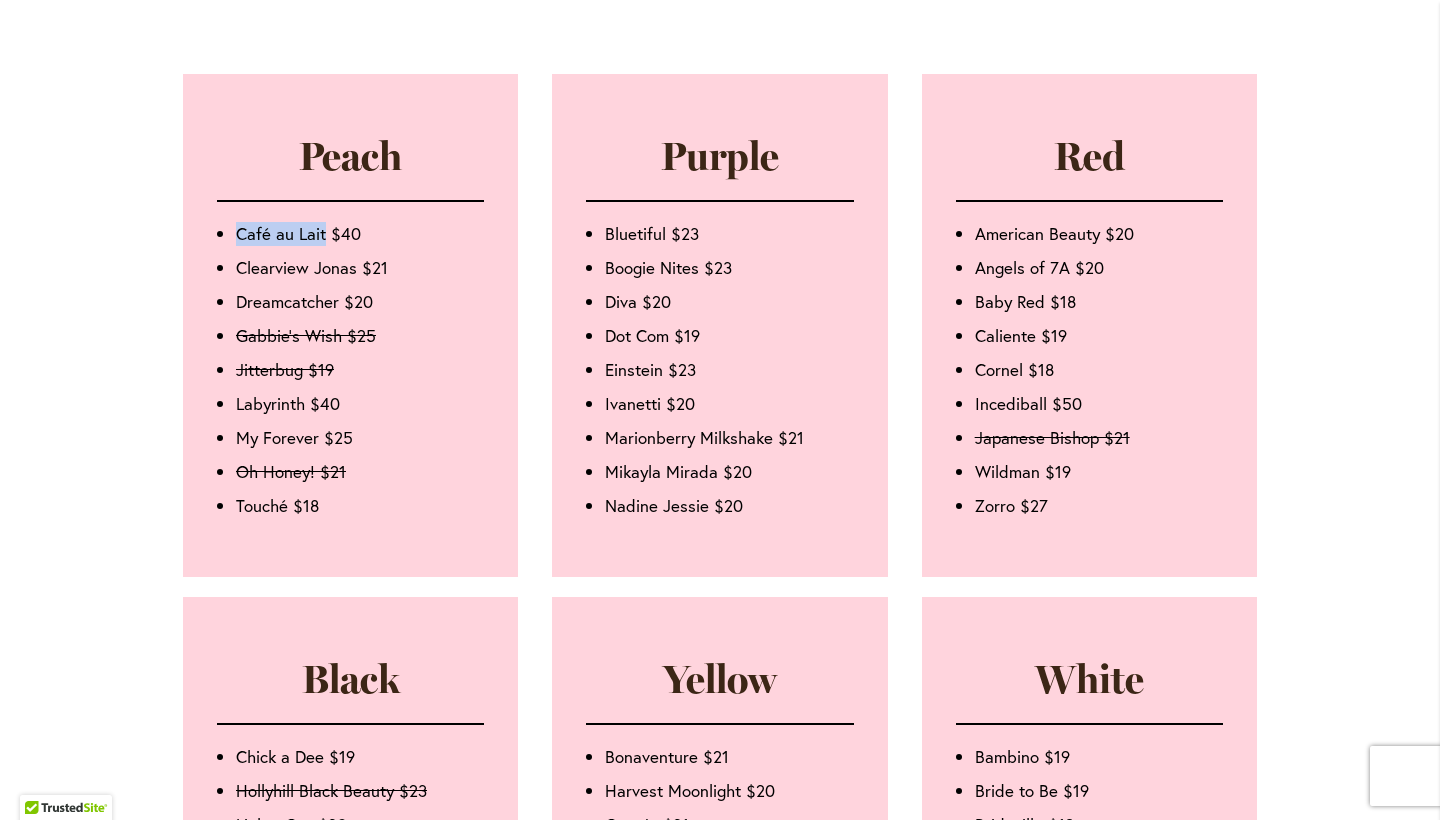 drag, startPoint x: 240, startPoint y: 257, endPoint x: 324, endPoint y: 266, distance: 84.48077 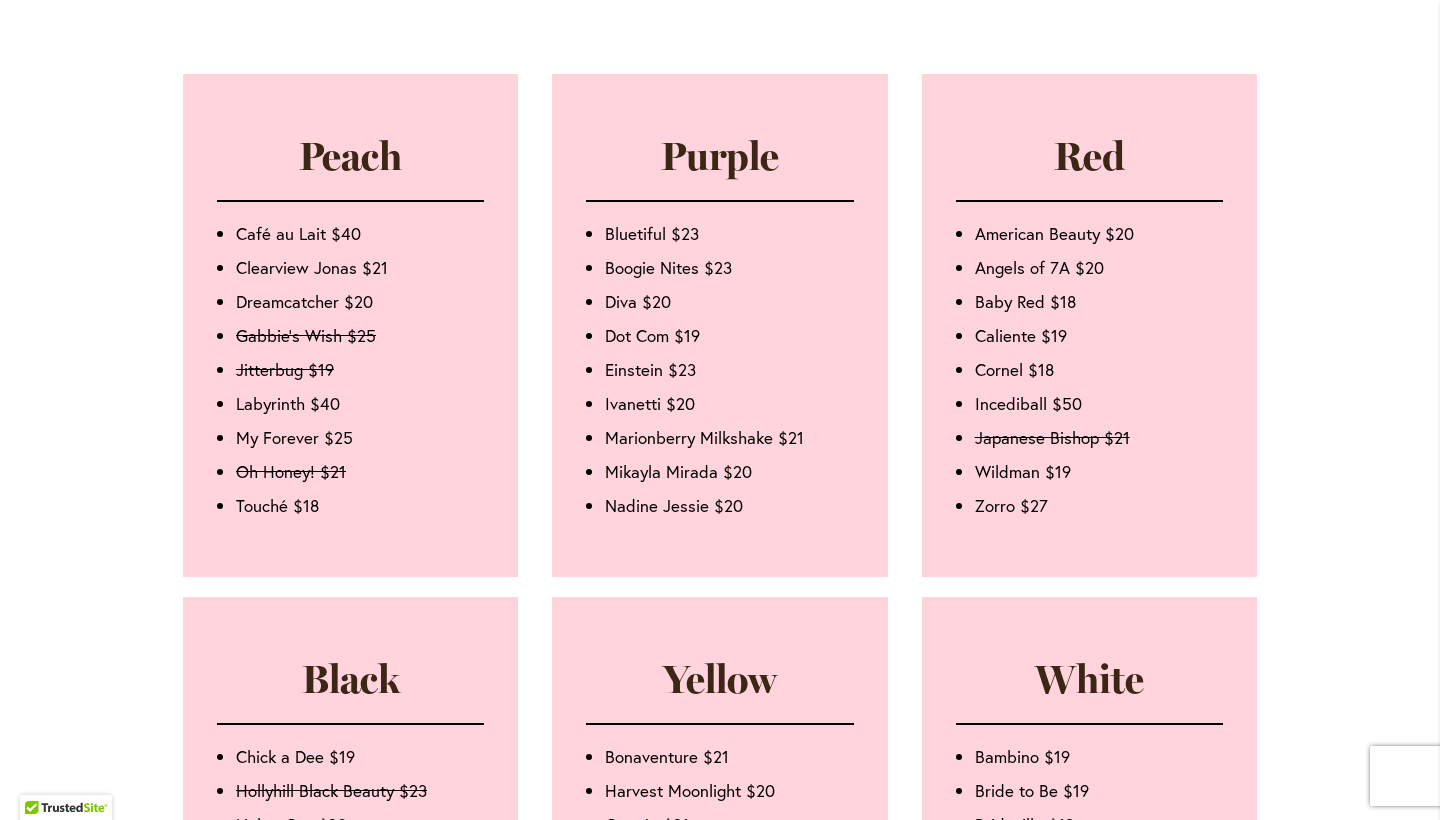 click on "Skip to Content
Gift Shop & Office Open - Monday-Friday 9-4:30pm   /    Gift Shop Open - Saturday 10-3pm
1-800-410-6540
Subscribe
Email Us
My Account
Log In/Register
Toggle Nav
Shop
Dahlia Tubers
Collections
Fresh Cut Dahlias" at bounding box center (720, 643) 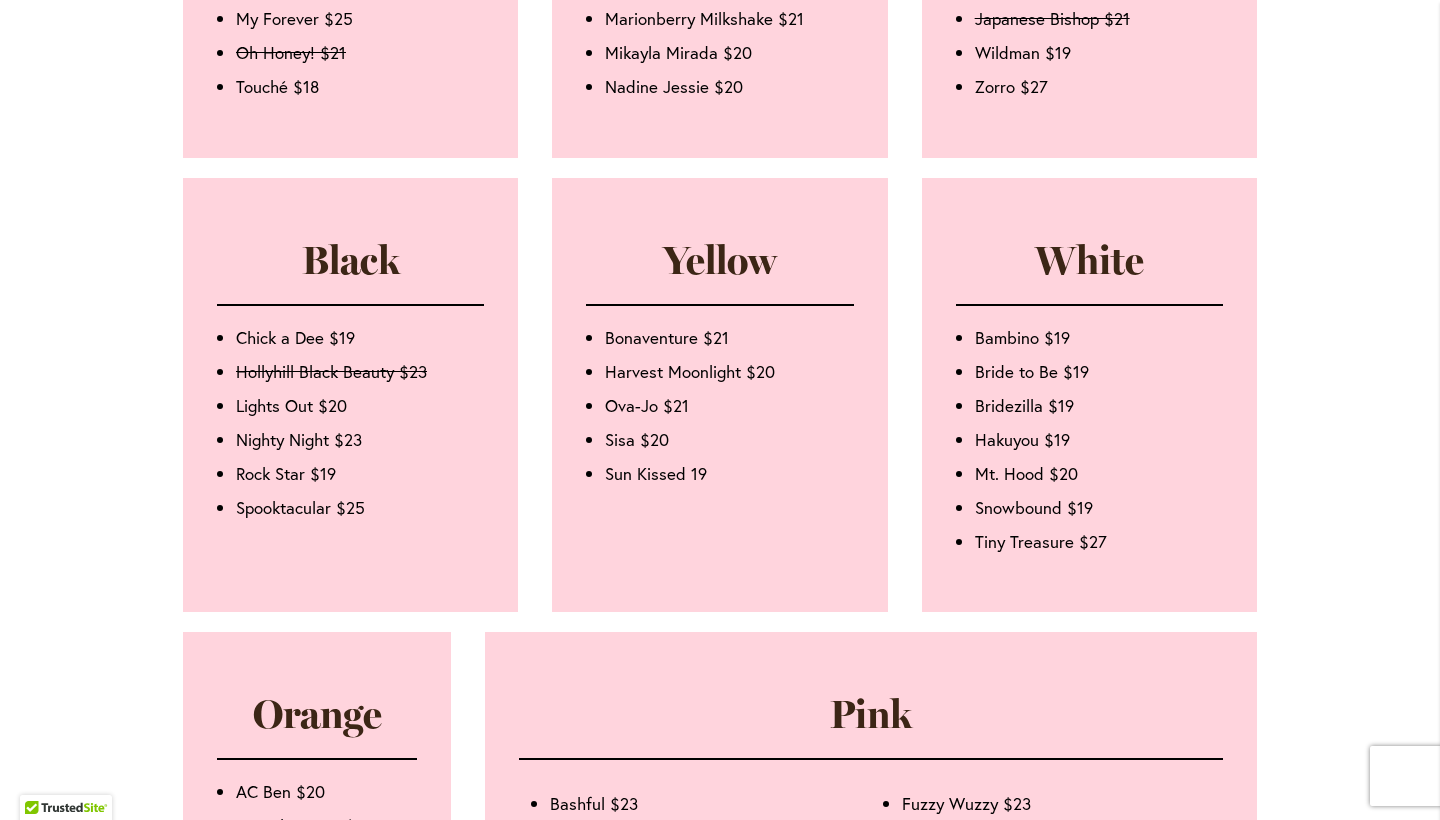 scroll, scrollTop: 1870, scrollLeft: 0, axis: vertical 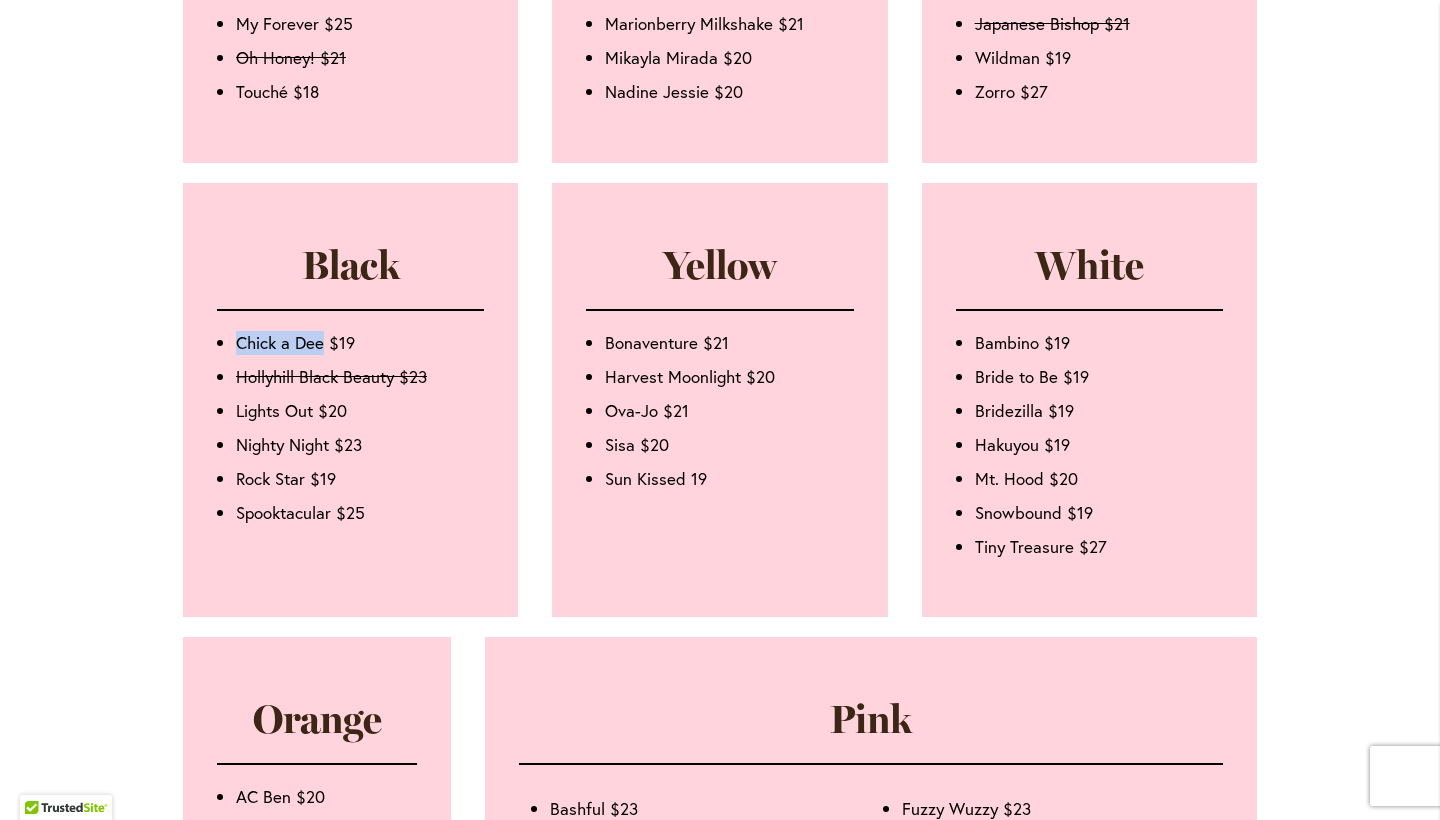 drag, startPoint x: 238, startPoint y: 372, endPoint x: 321, endPoint y: 379, distance: 83.294655 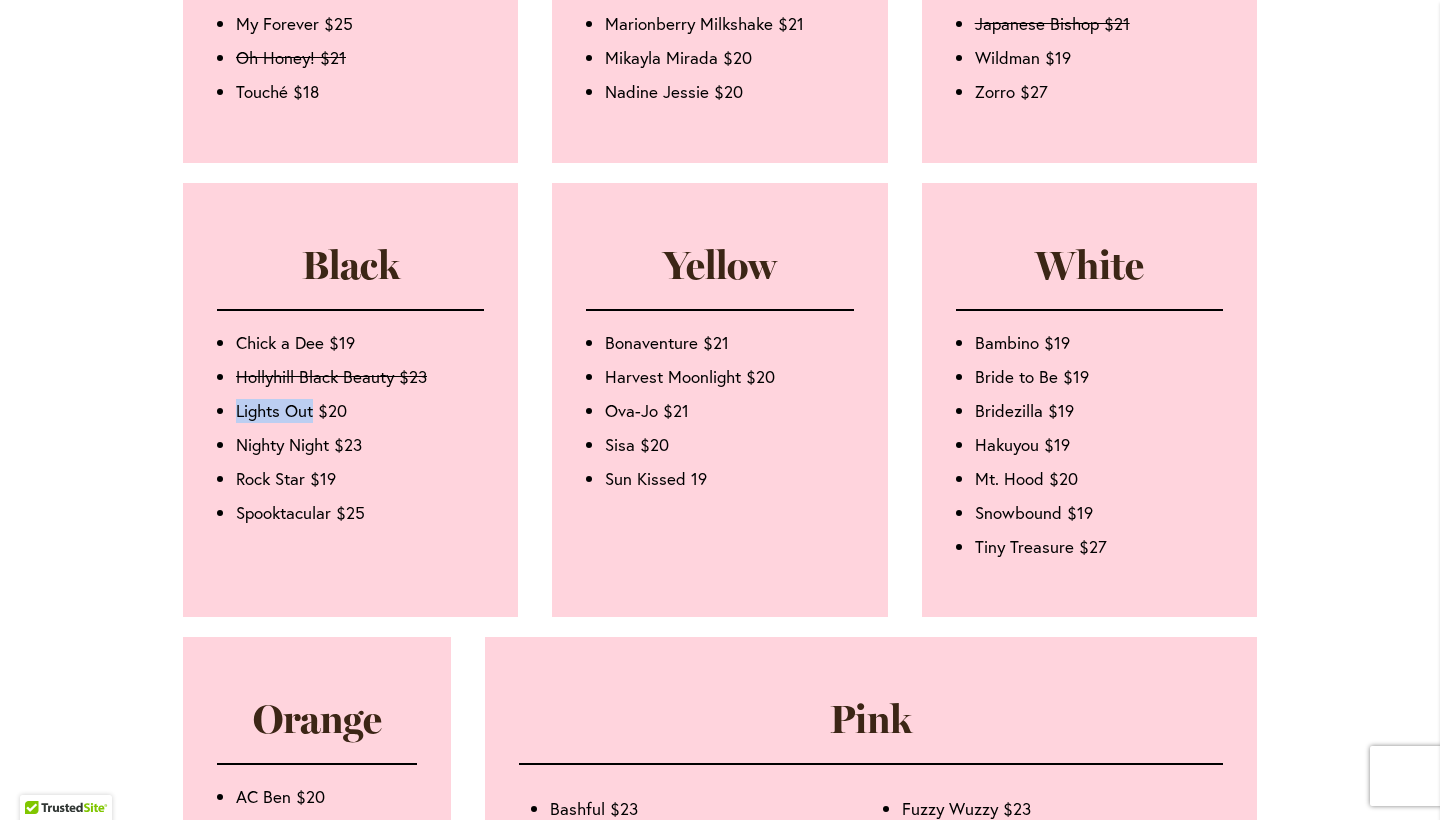 drag, startPoint x: 232, startPoint y: 441, endPoint x: 315, endPoint y: 448, distance: 83.294655 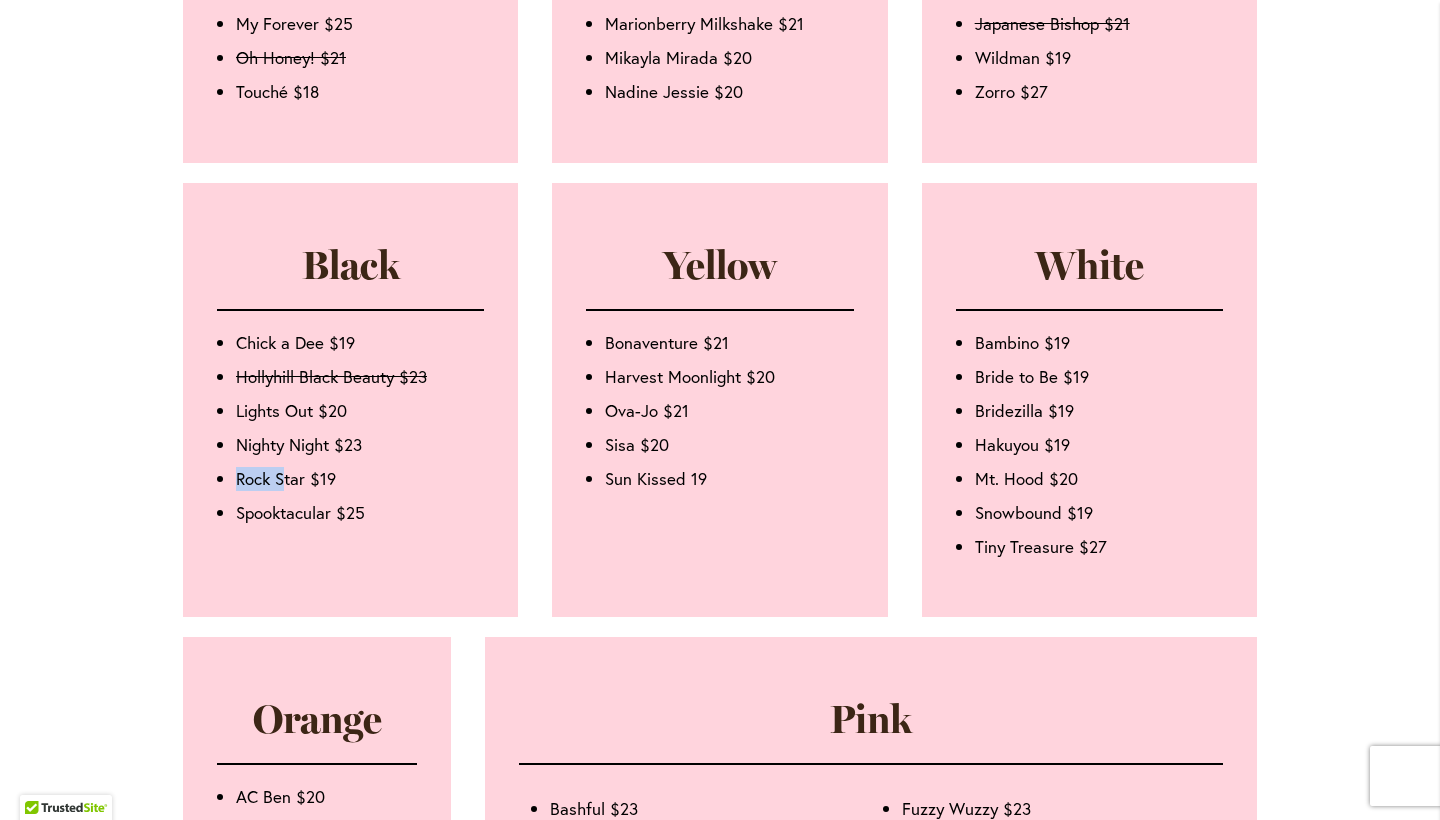 drag, startPoint x: 238, startPoint y: 512, endPoint x: 282, endPoint y: 520, distance: 44.72136 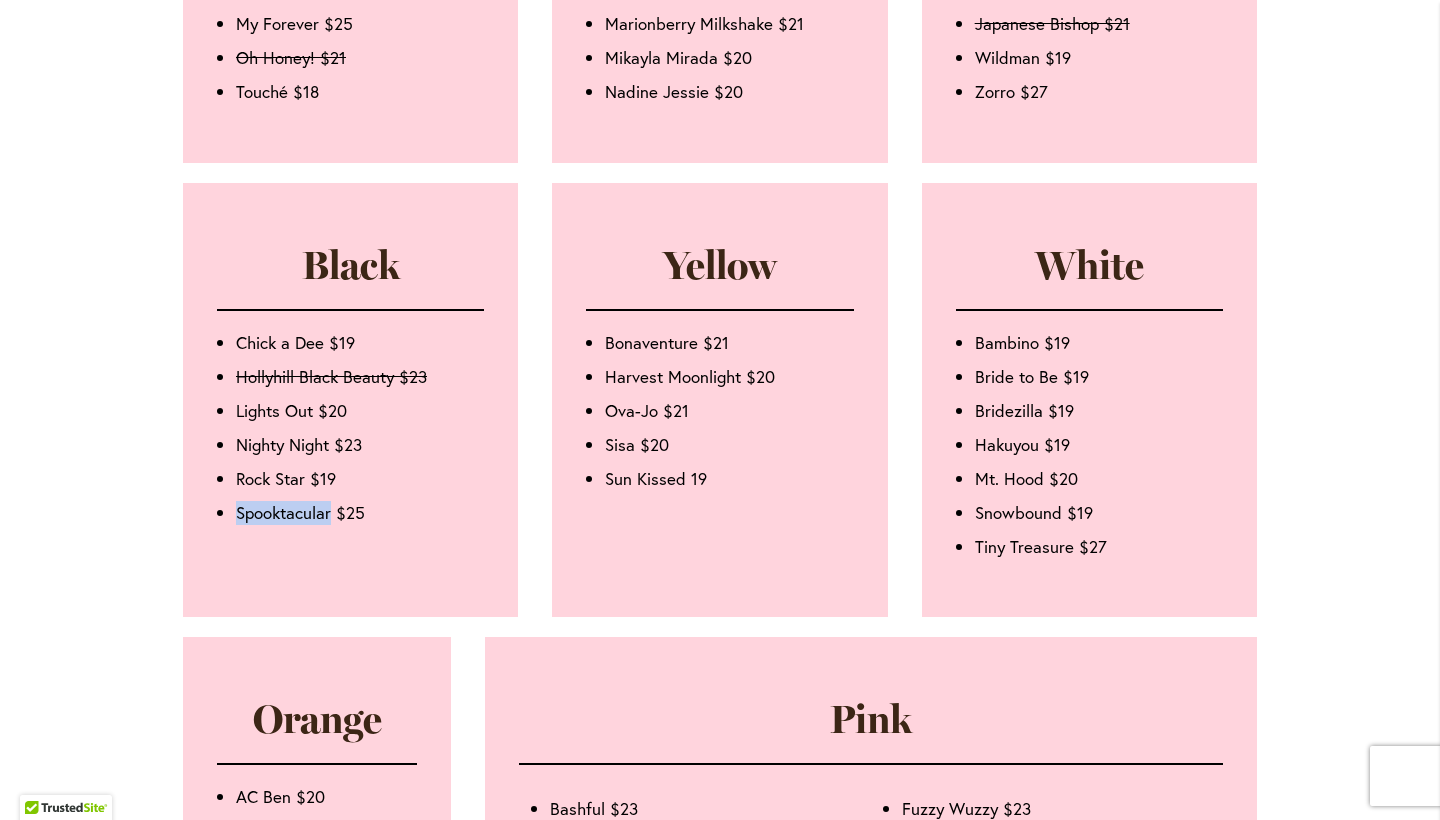 drag, startPoint x: 234, startPoint y: 546, endPoint x: 334, endPoint y: 549, distance: 100.04499 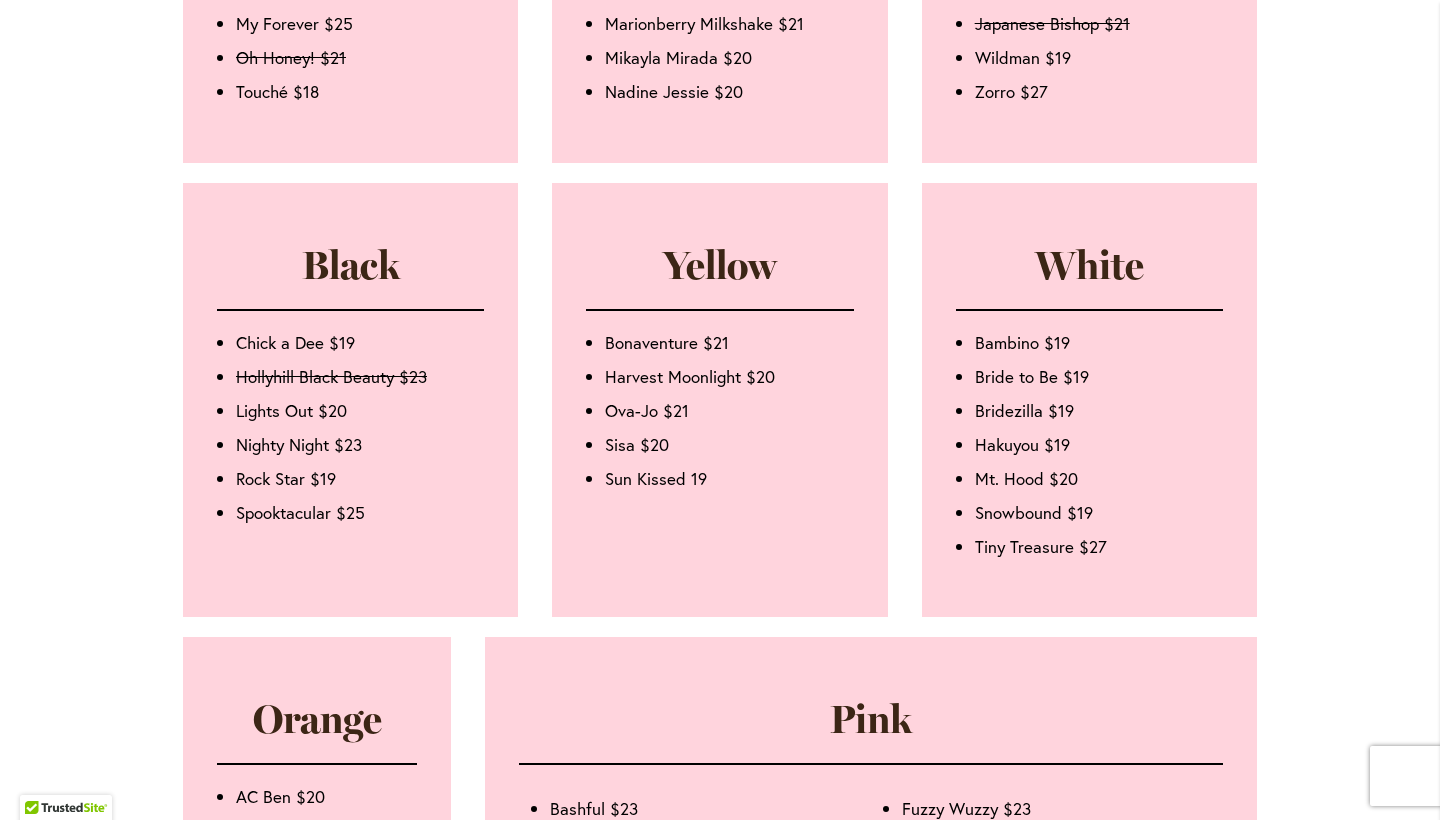 click on "Black
Chick a Dee $19
Hollyhill Black Beauty $23
Lights Out $20
Nighty Night $23
Rock Star $19
Spooktacular $25" at bounding box center [350, 400] 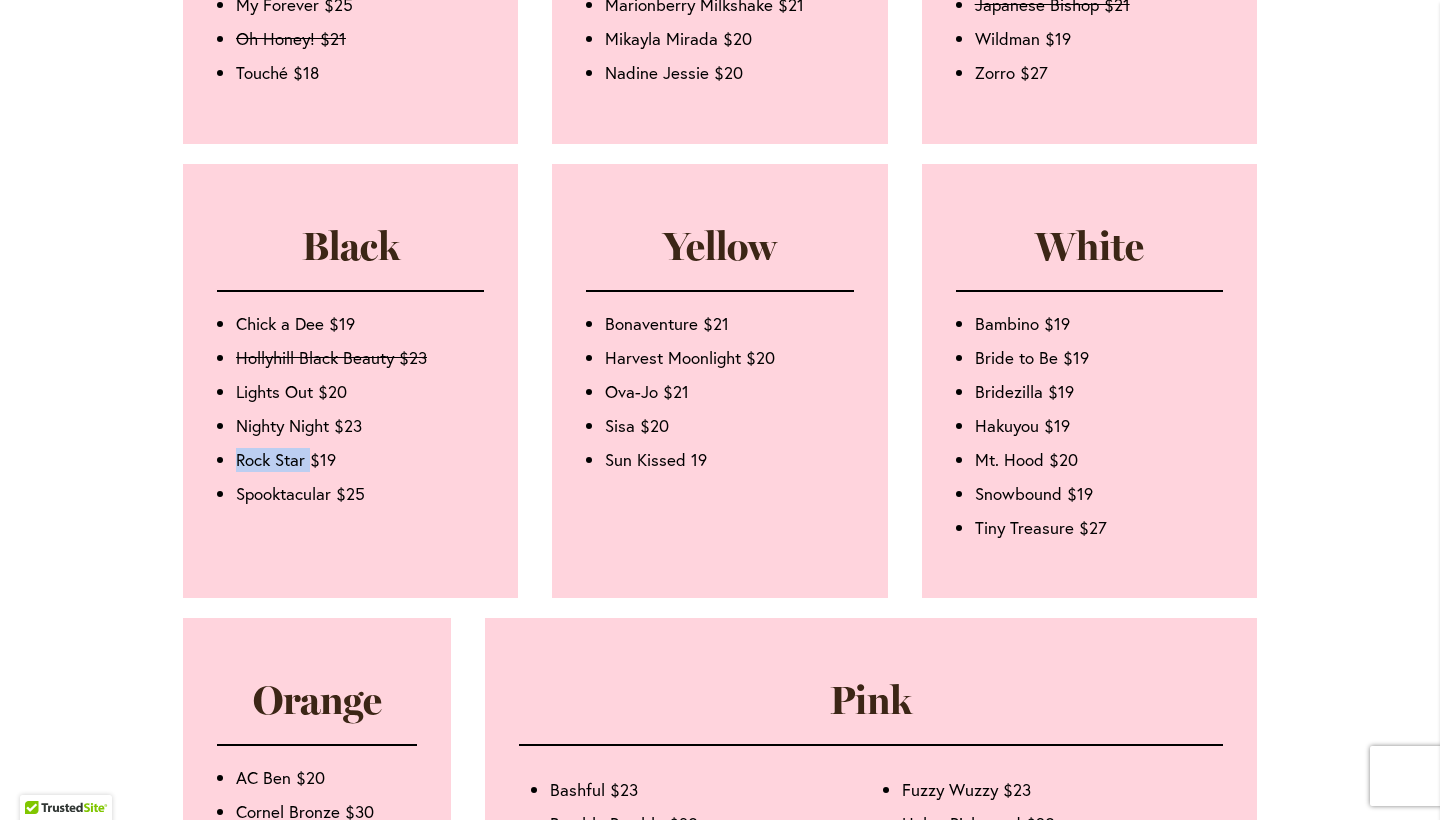 drag, startPoint x: 234, startPoint y: 492, endPoint x: 309, endPoint y: 486, distance: 75.23962 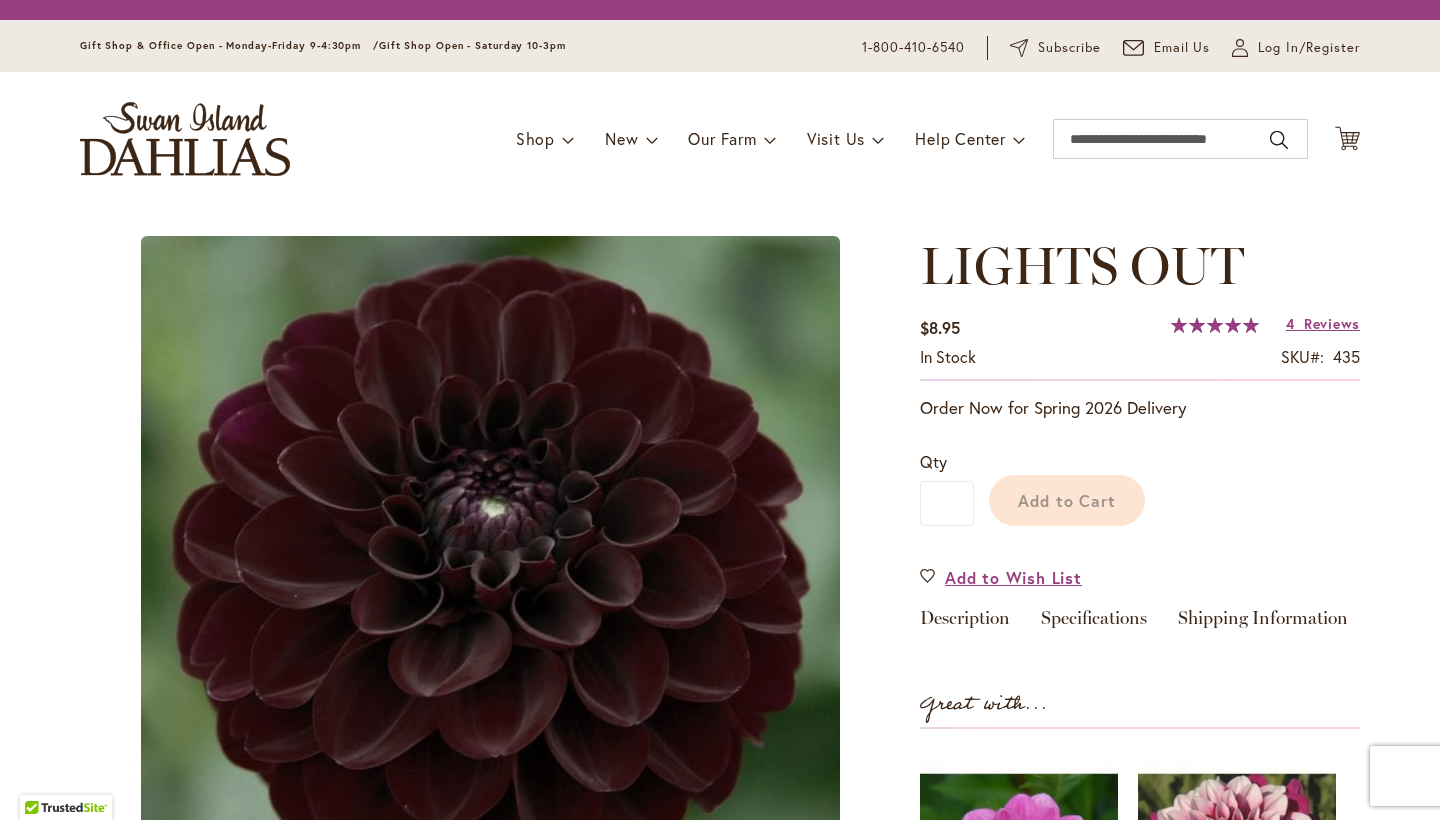 scroll, scrollTop: 0, scrollLeft: 0, axis: both 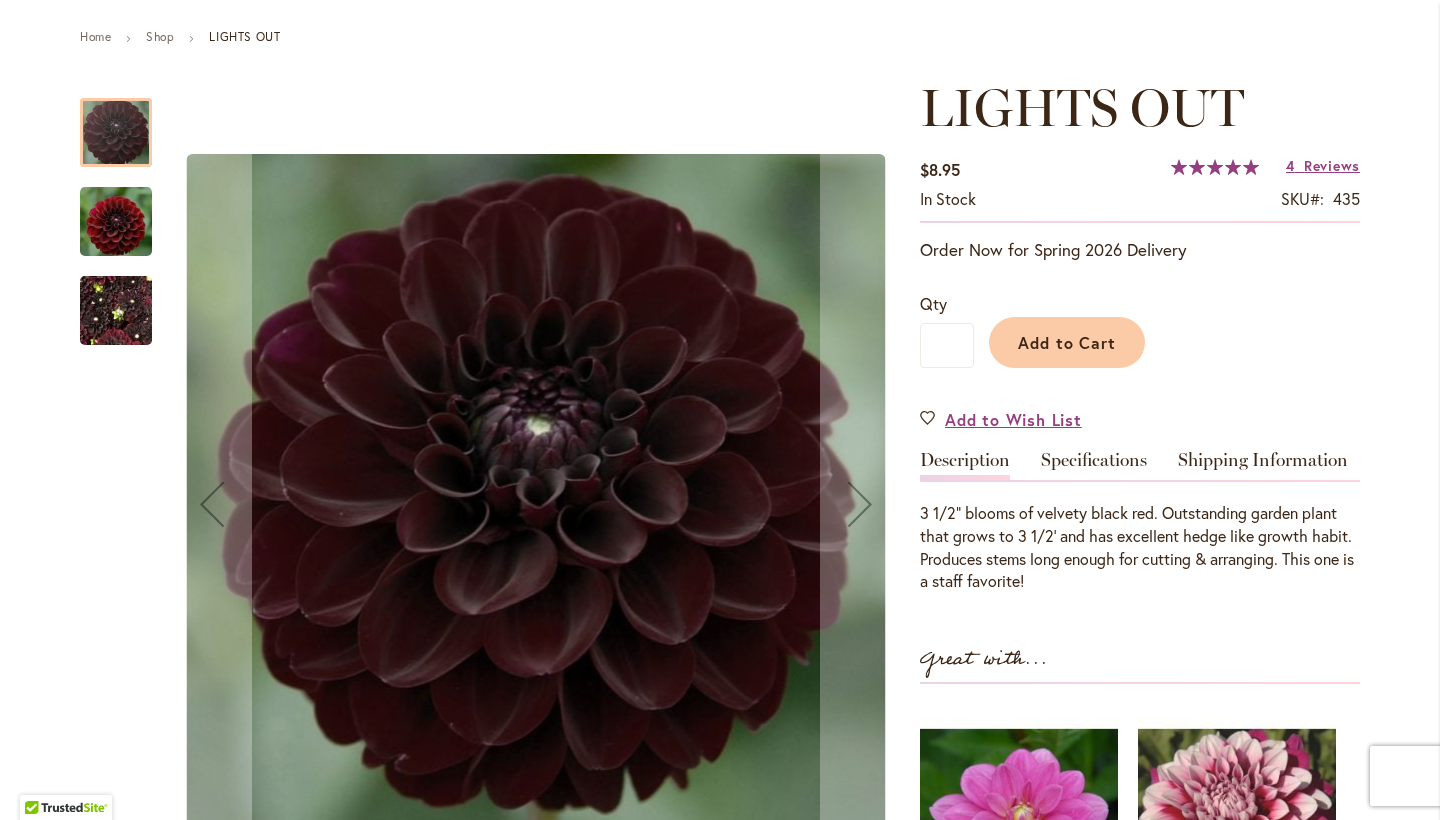 click at bounding box center (116, 221) 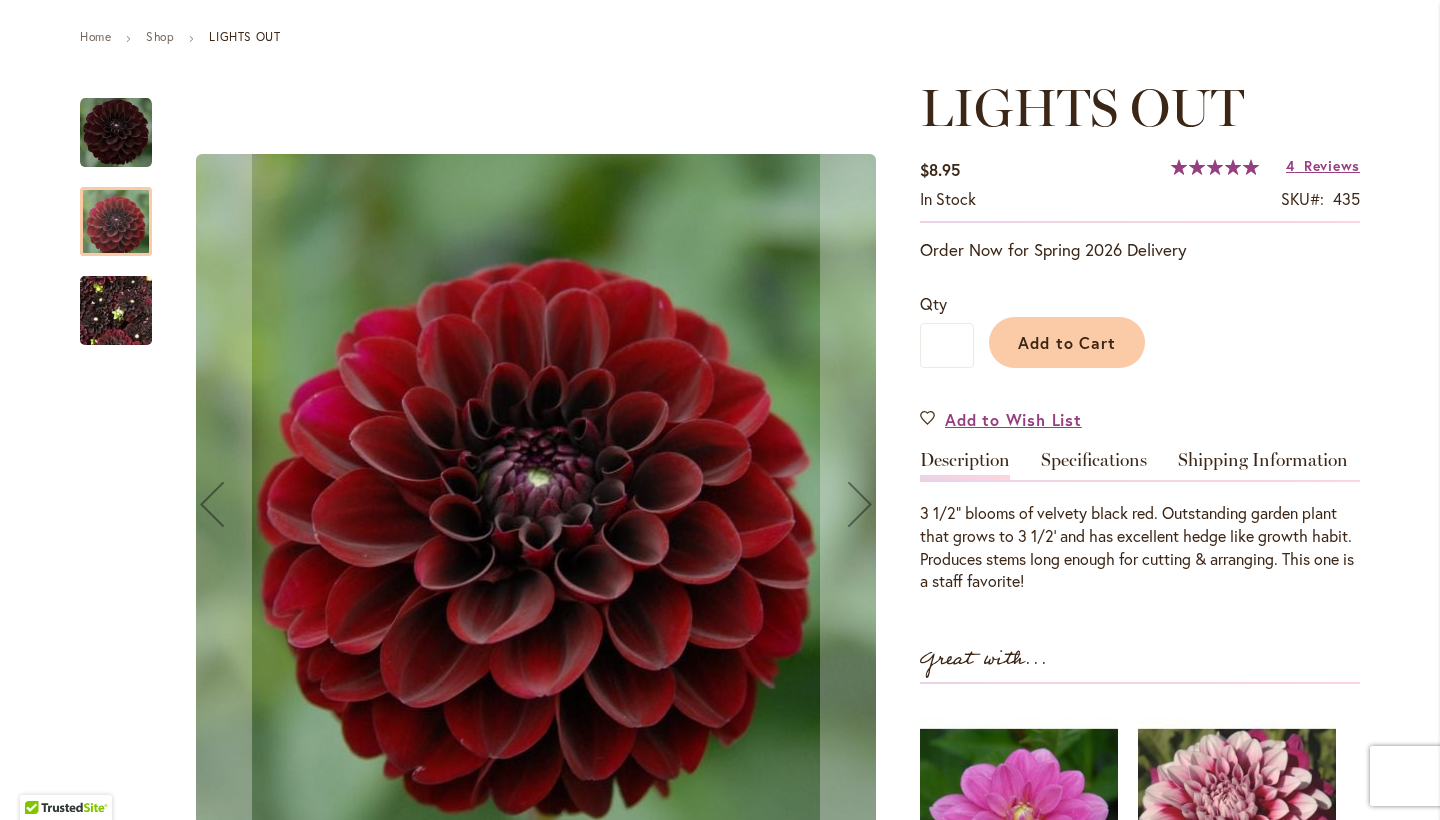 click at bounding box center [116, 311] 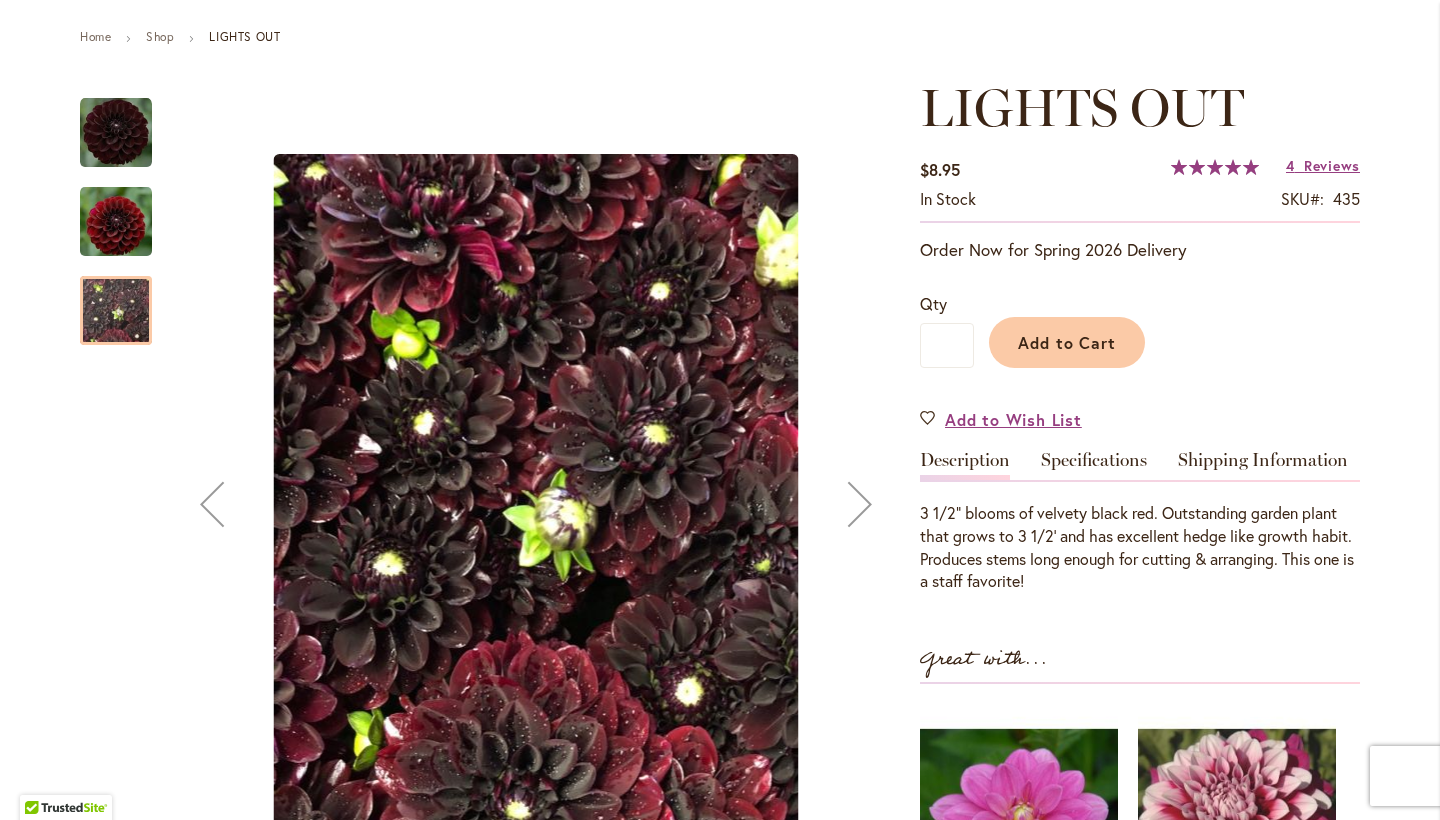 click at bounding box center [116, 133] 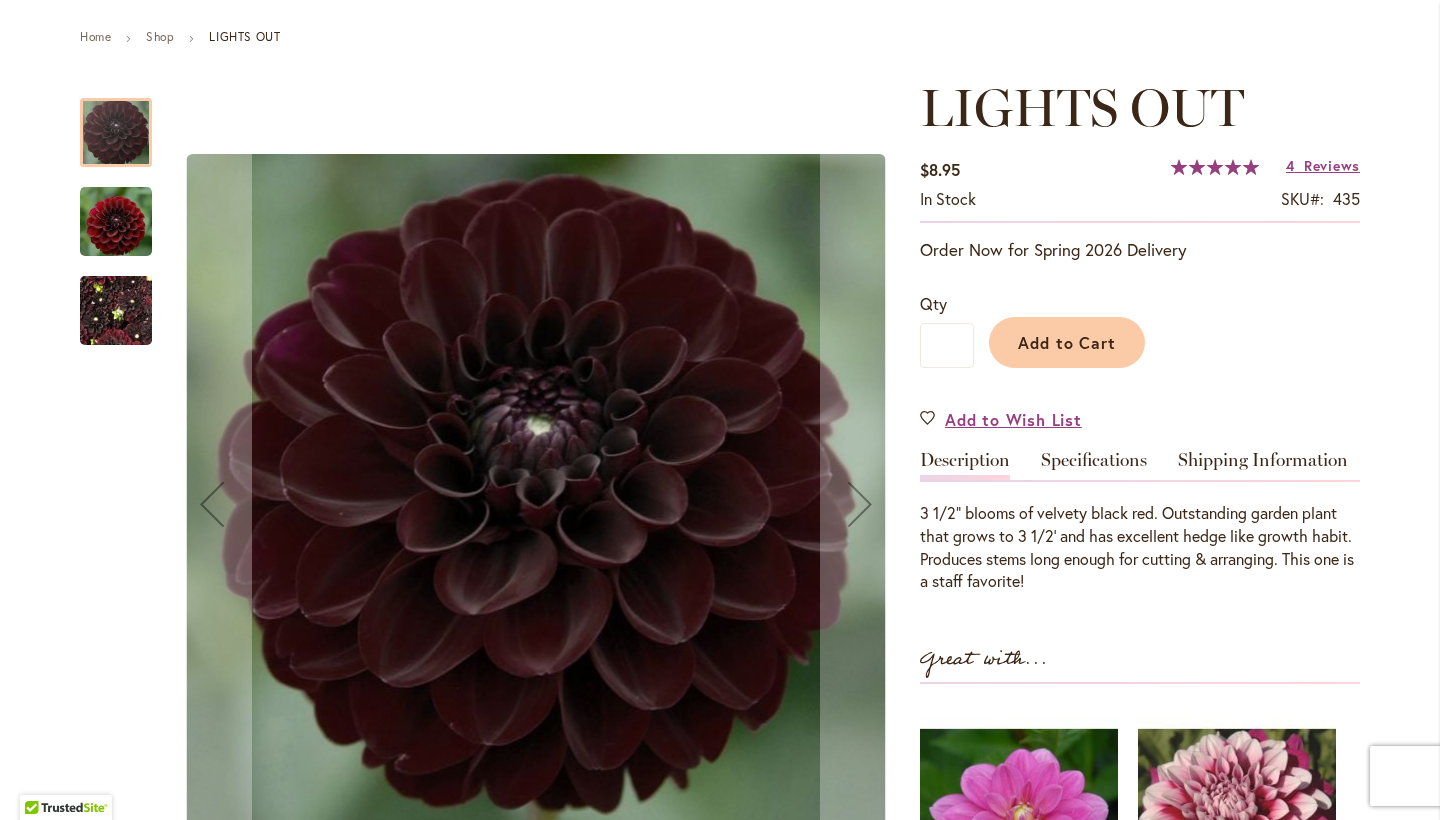 click at bounding box center [116, 221] 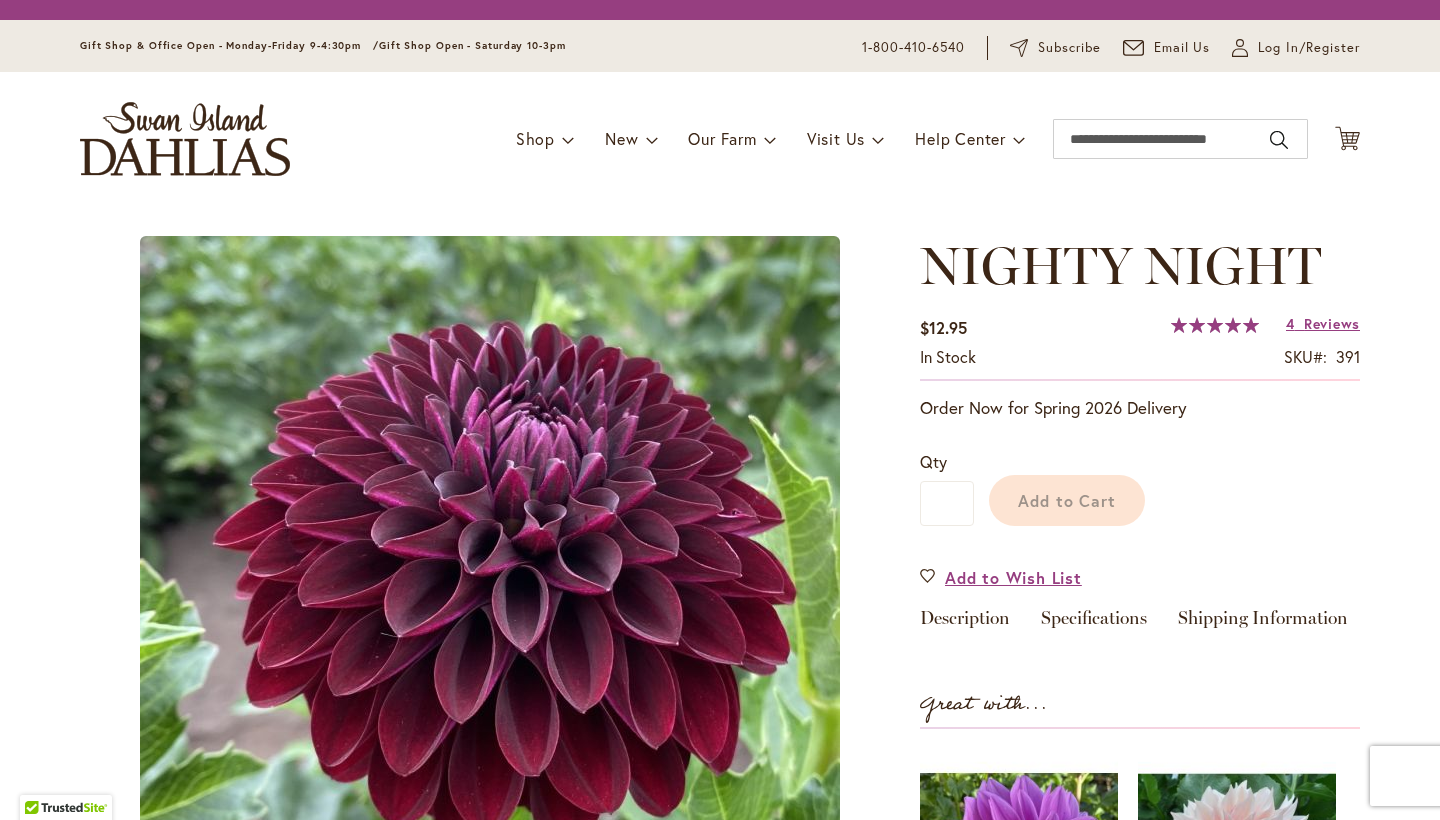 scroll, scrollTop: 0, scrollLeft: 0, axis: both 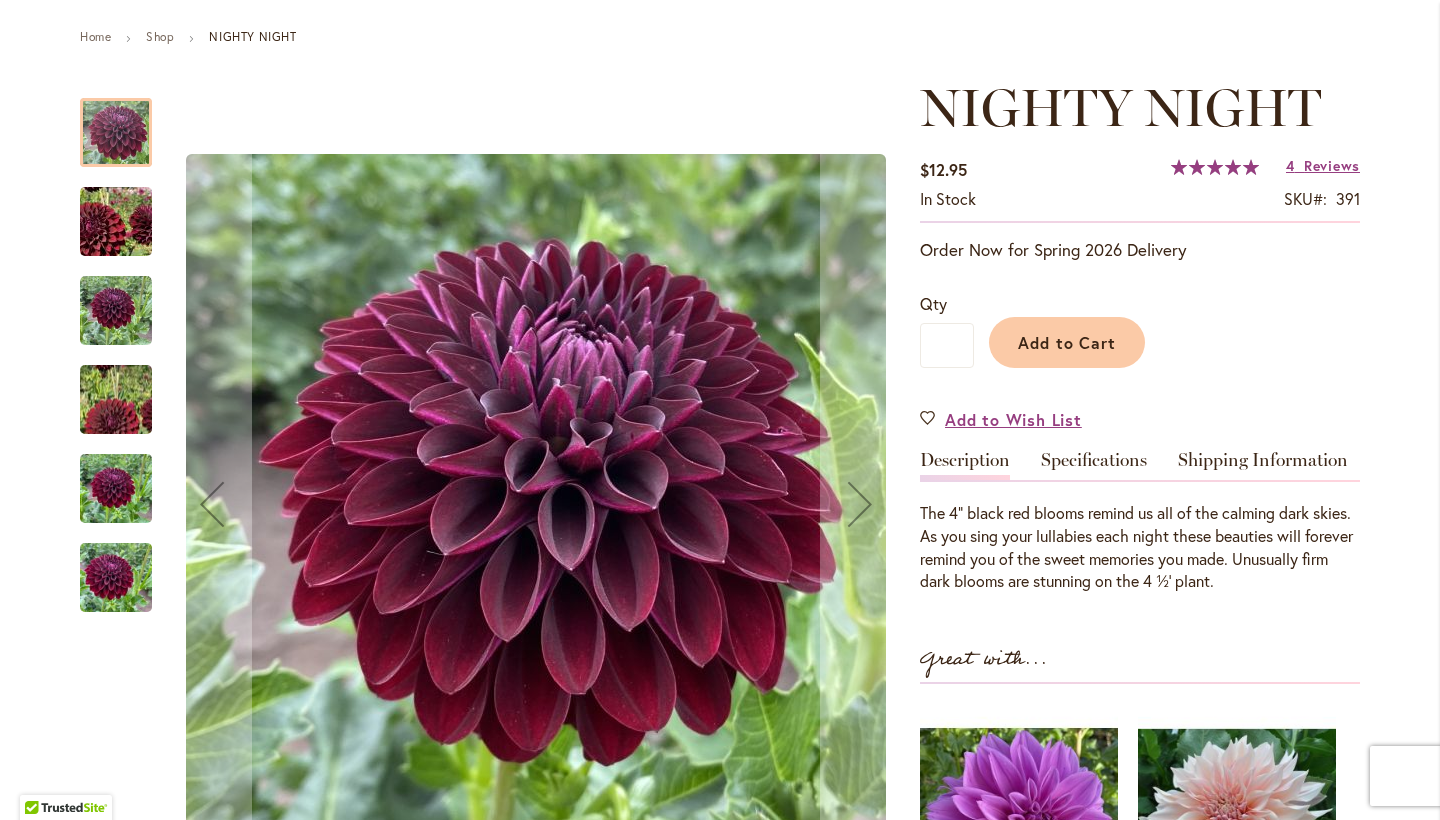 click at bounding box center (116, 222) 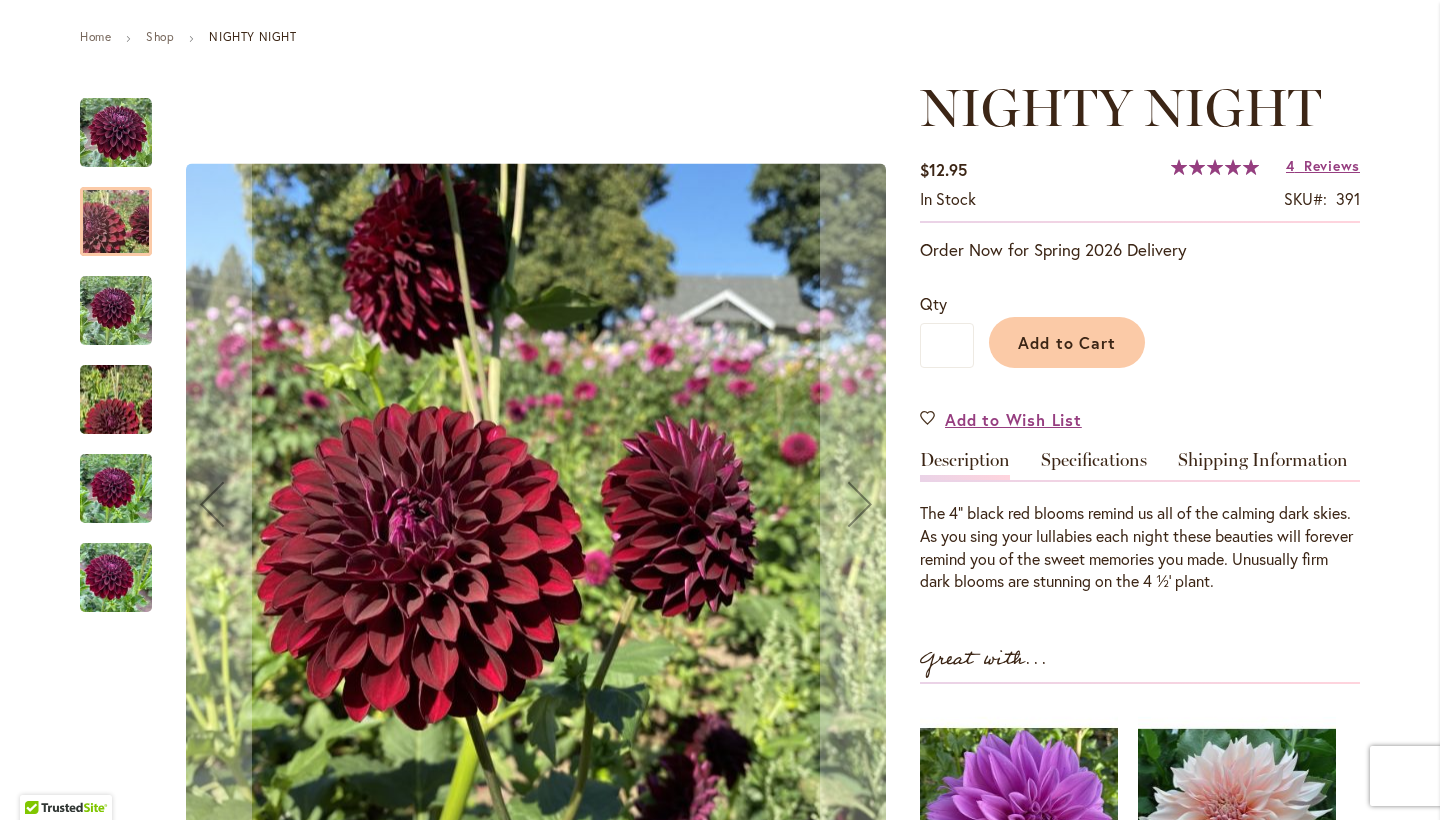 click at bounding box center (116, 311) 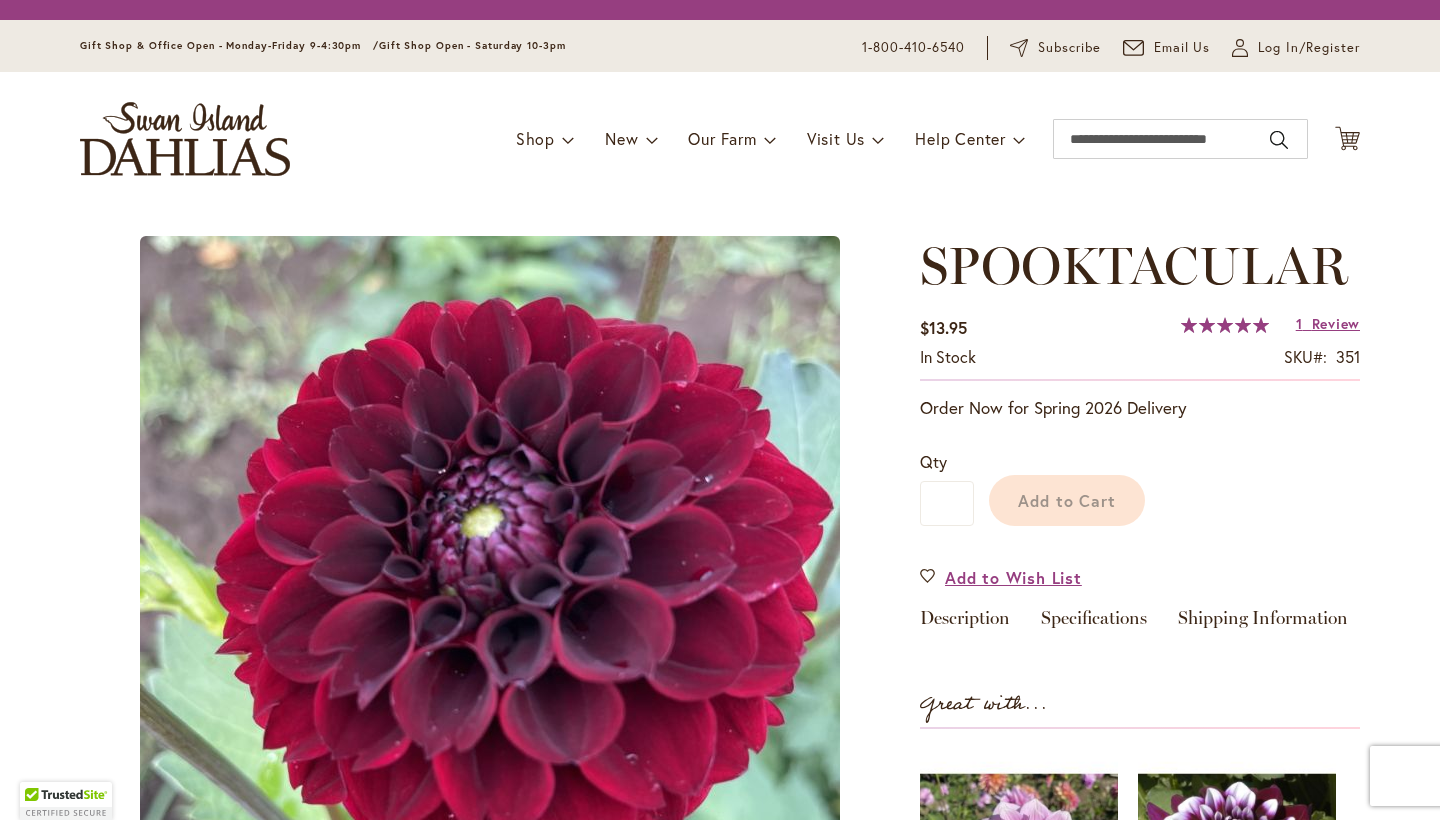scroll, scrollTop: 0, scrollLeft: 0, axis: both 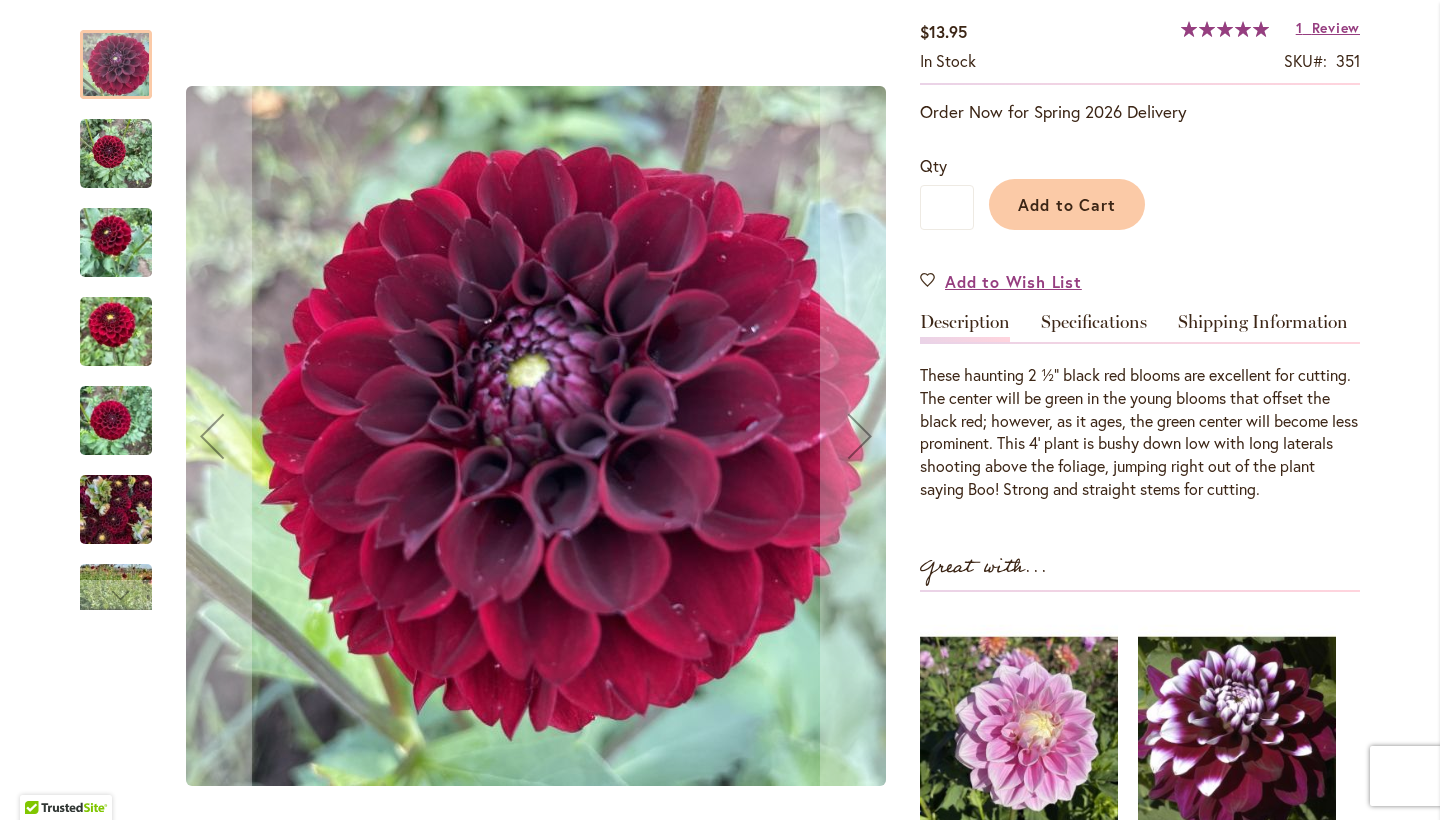 click at bounding box center (116, 154) 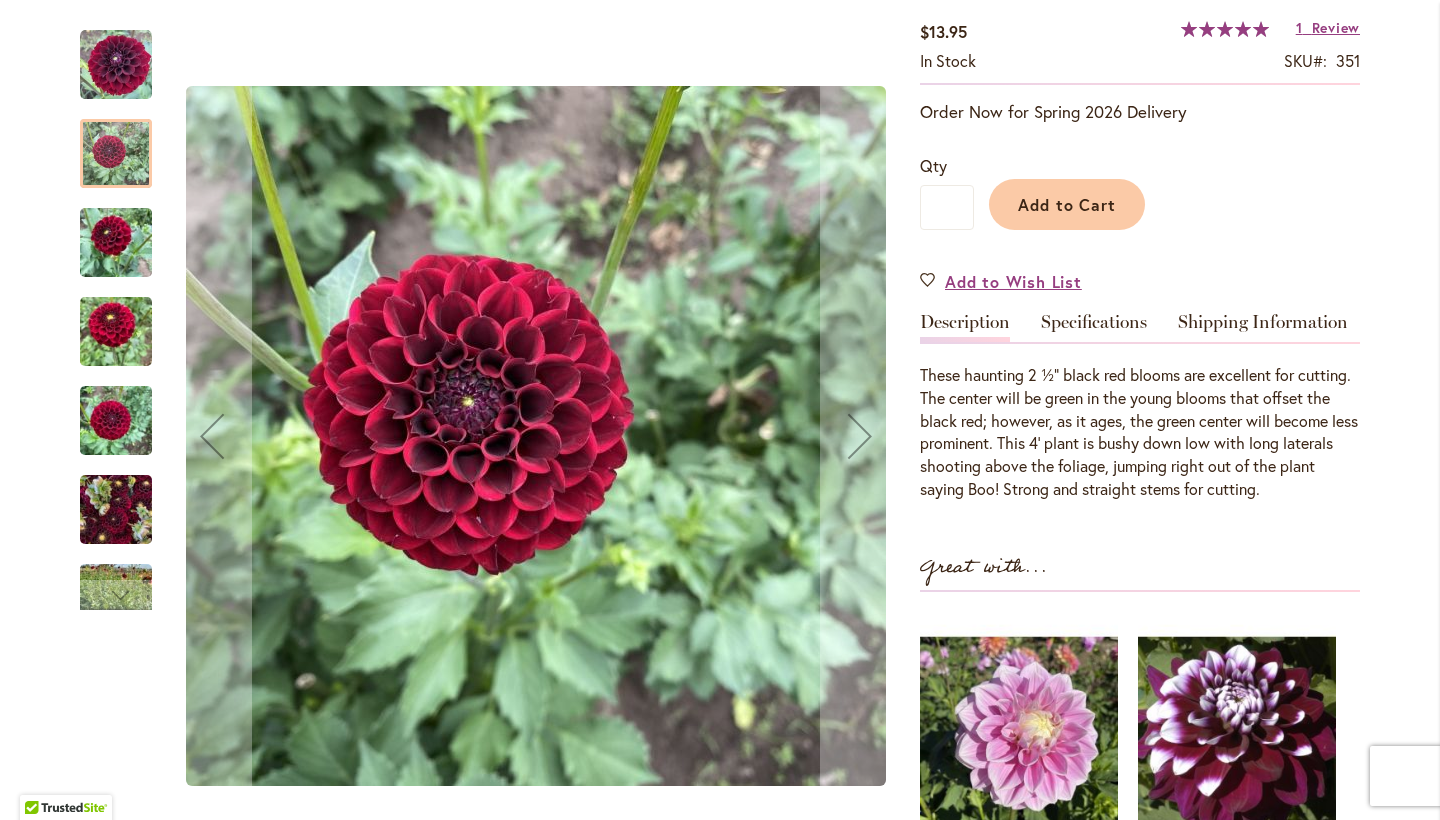 click at bounding box center [116, 243] 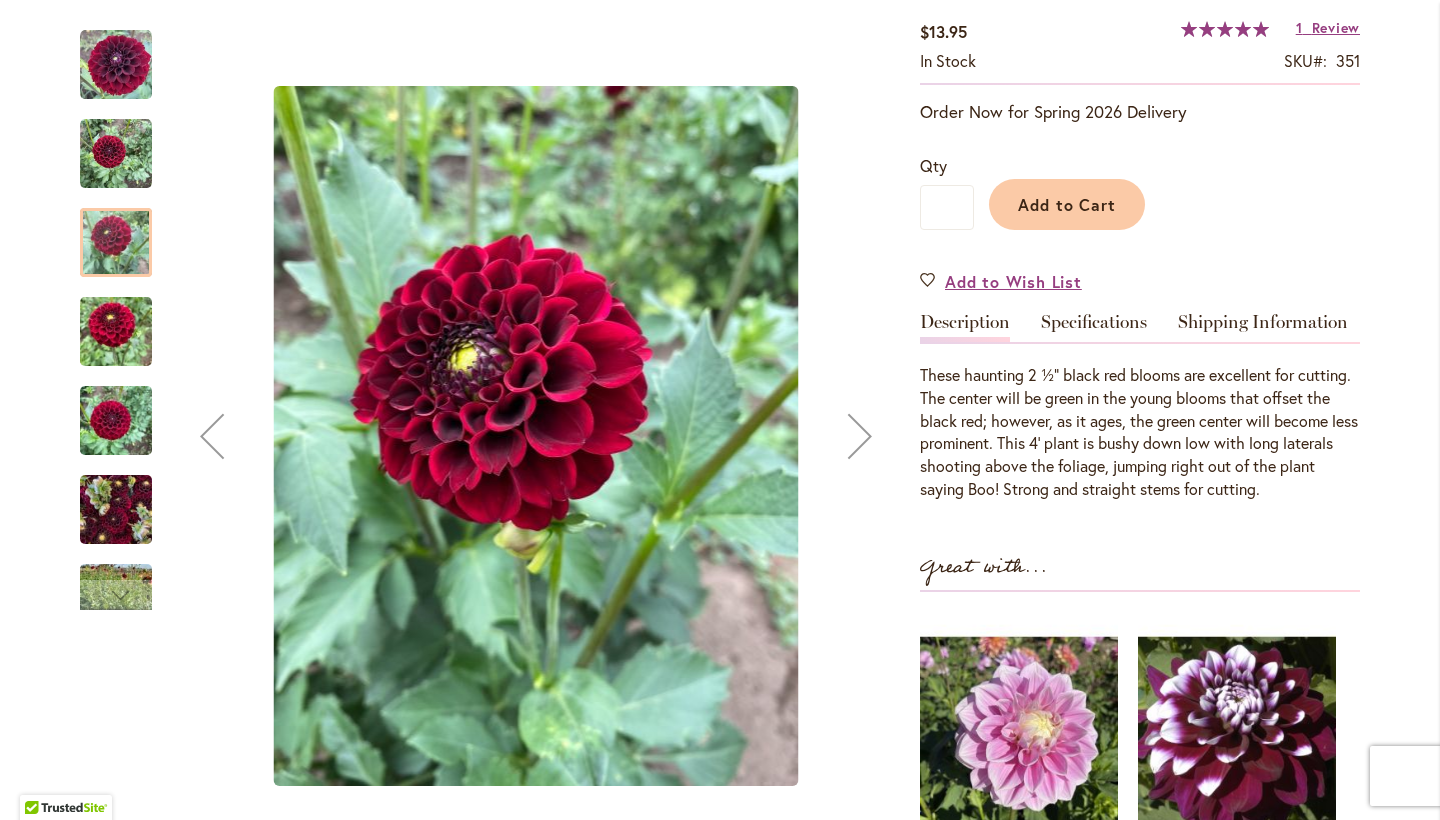 click at bounding box center (116, 332) 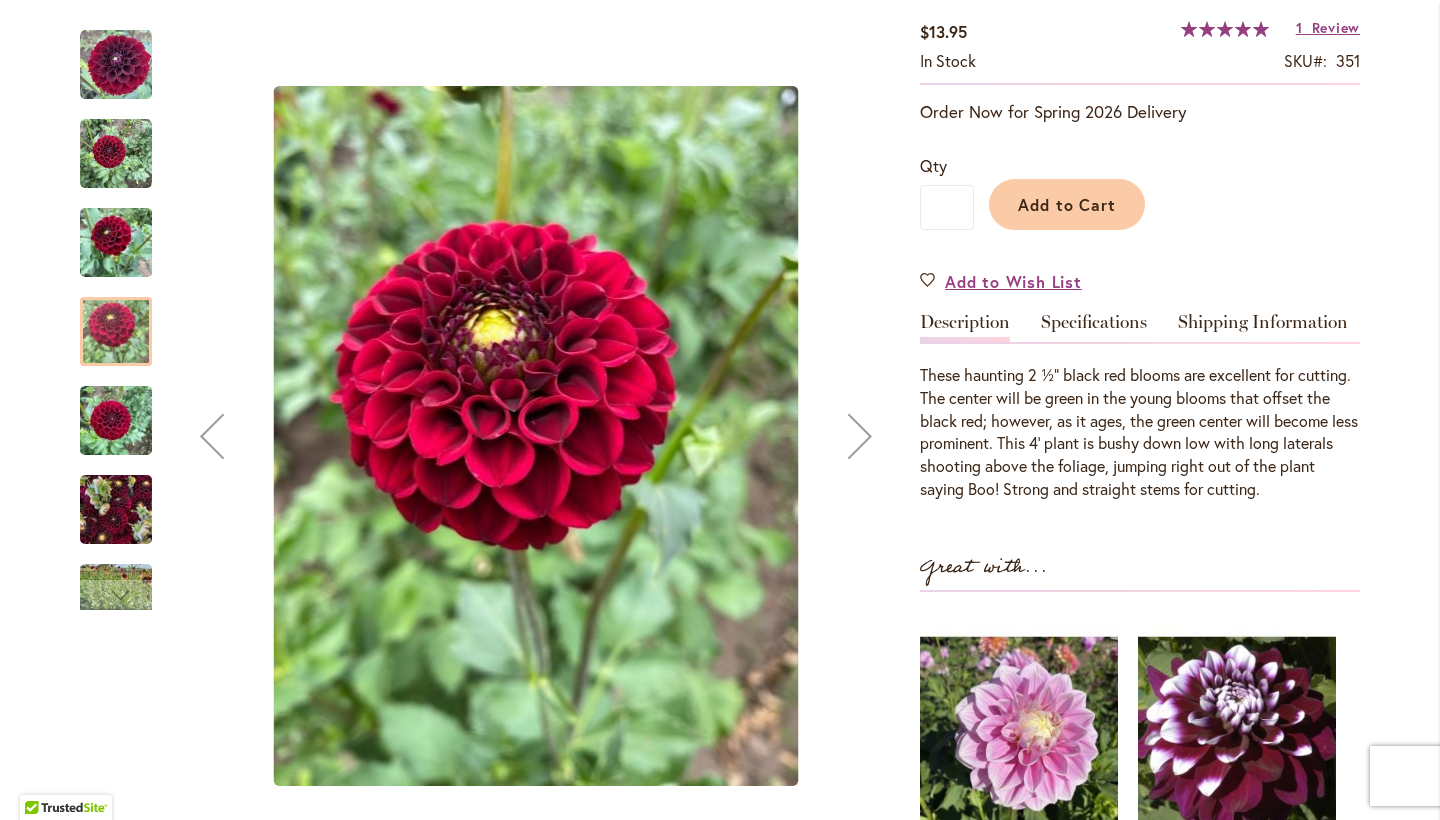 click at bounding box center (116, 421) 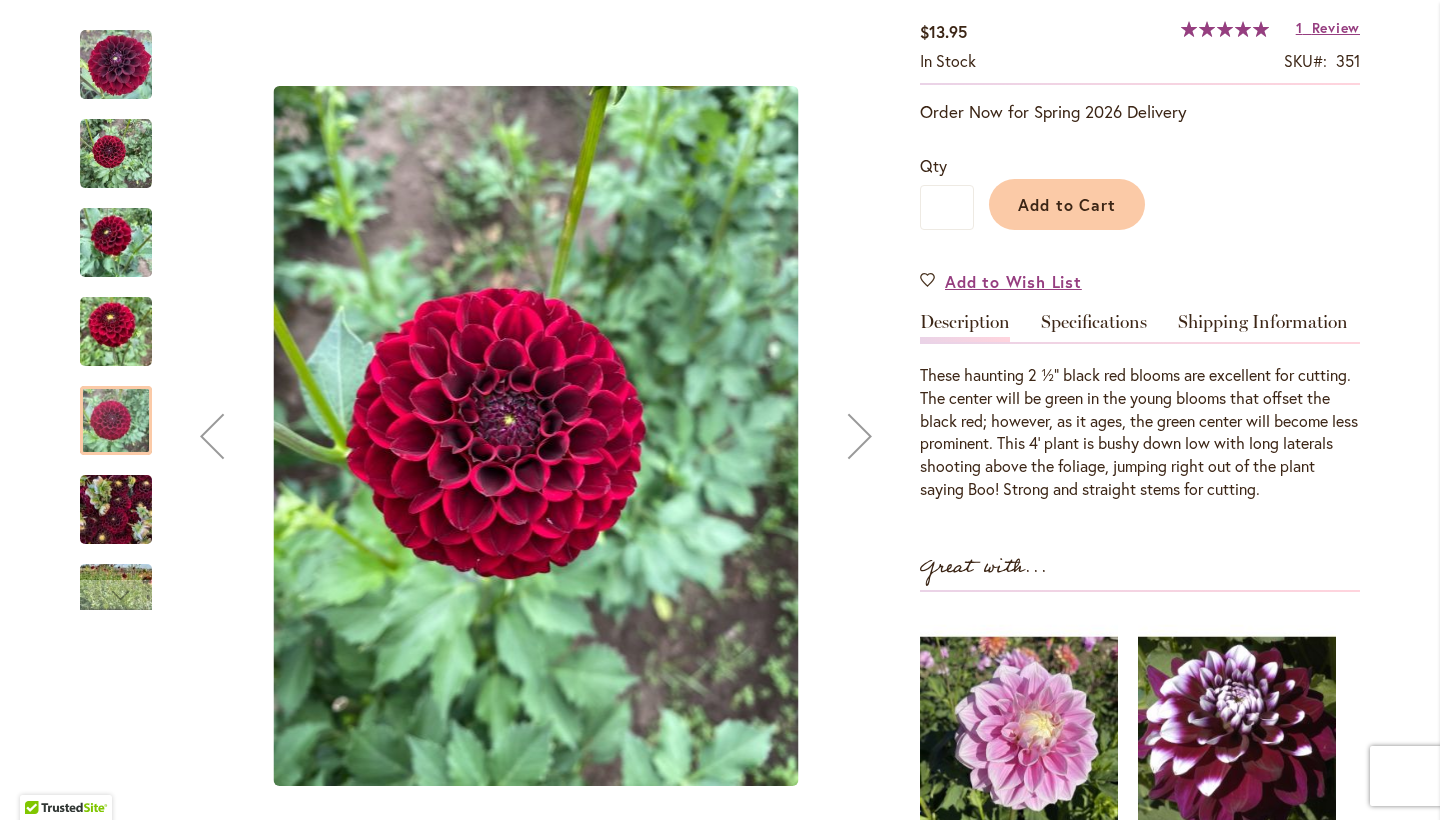 click at bounding box center [116, 510] 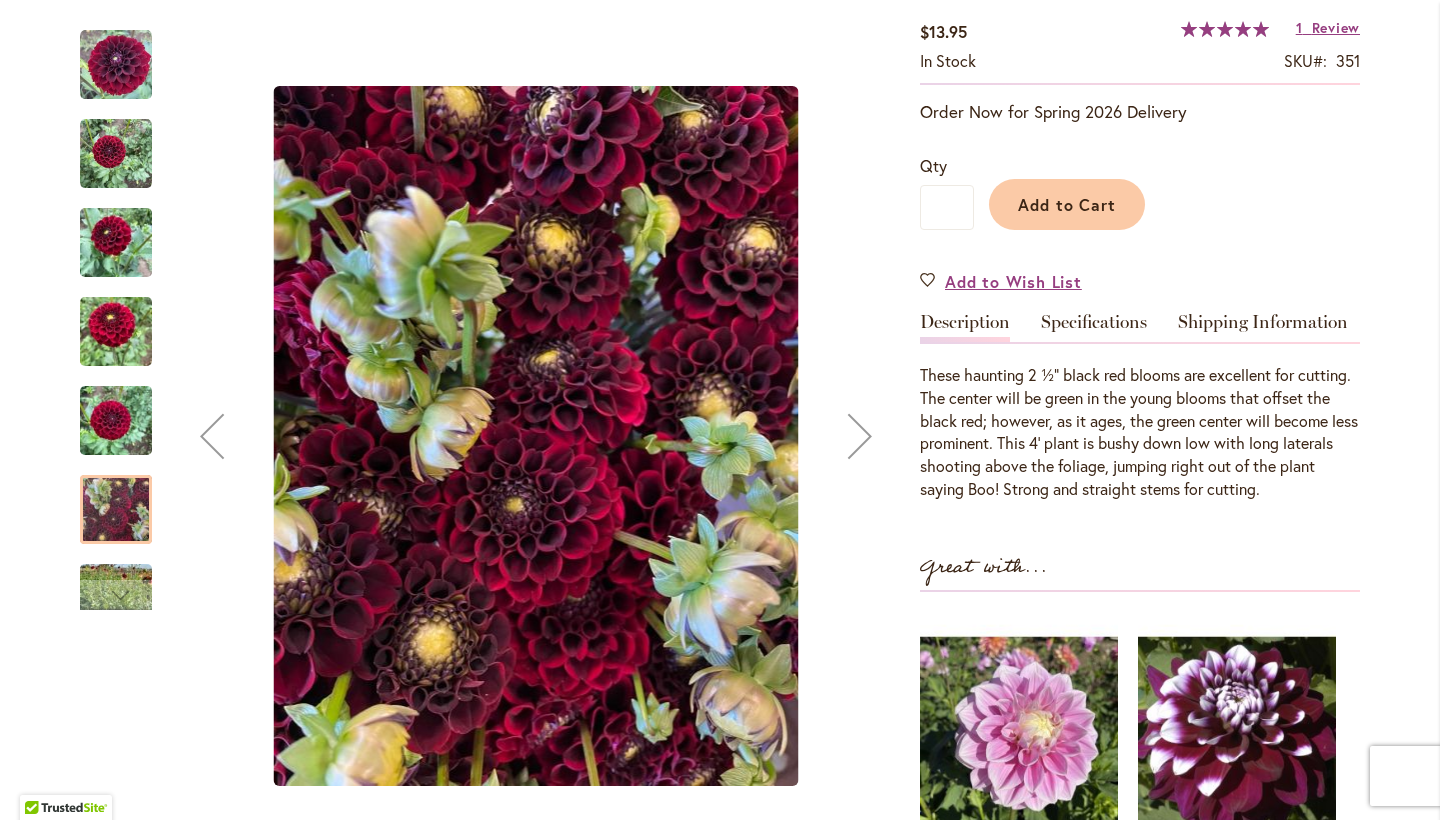 click at bounding box center [116, 421] 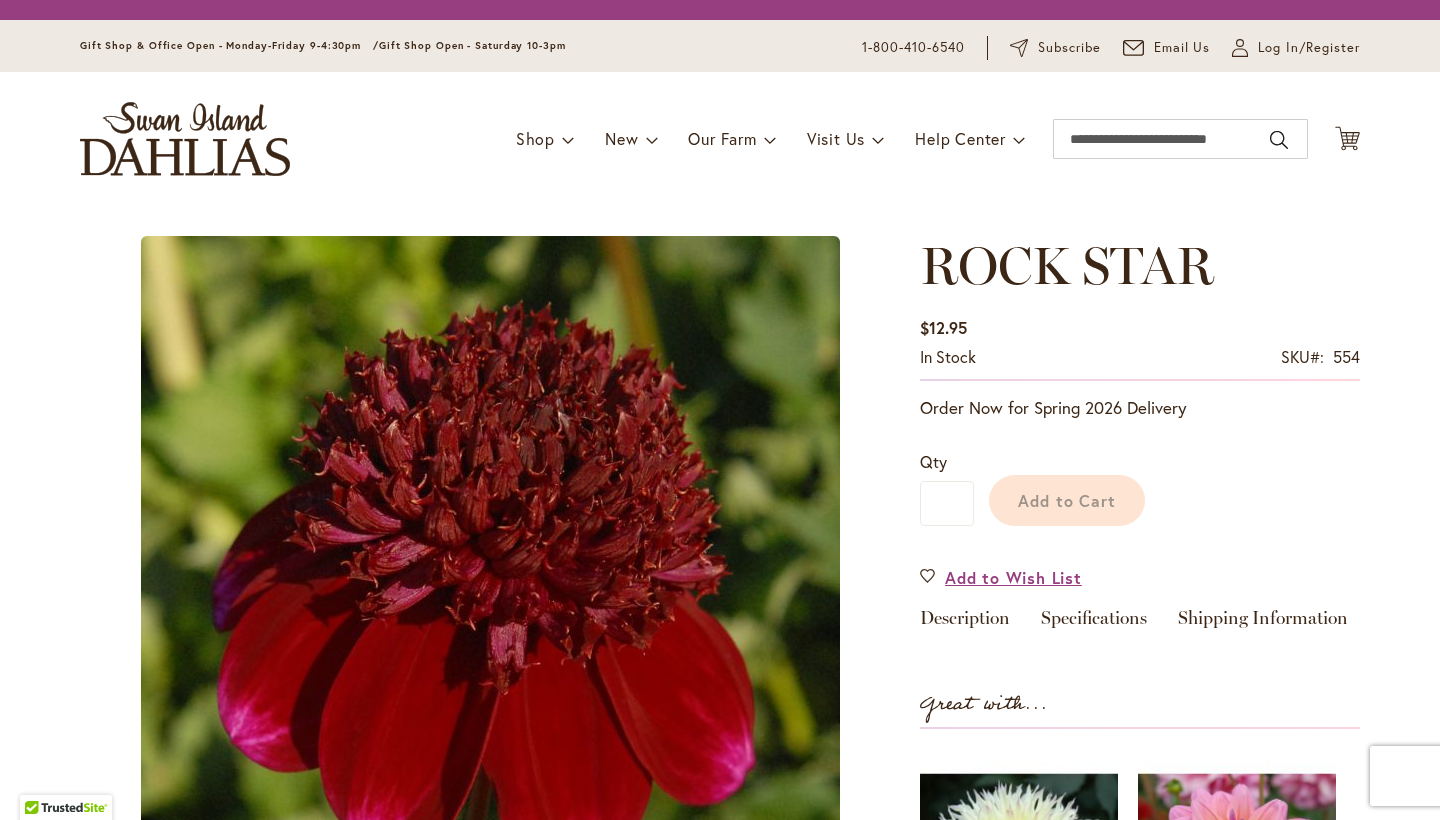 scroll, scrollTop: 0, scrollLeft: 0, axis: both 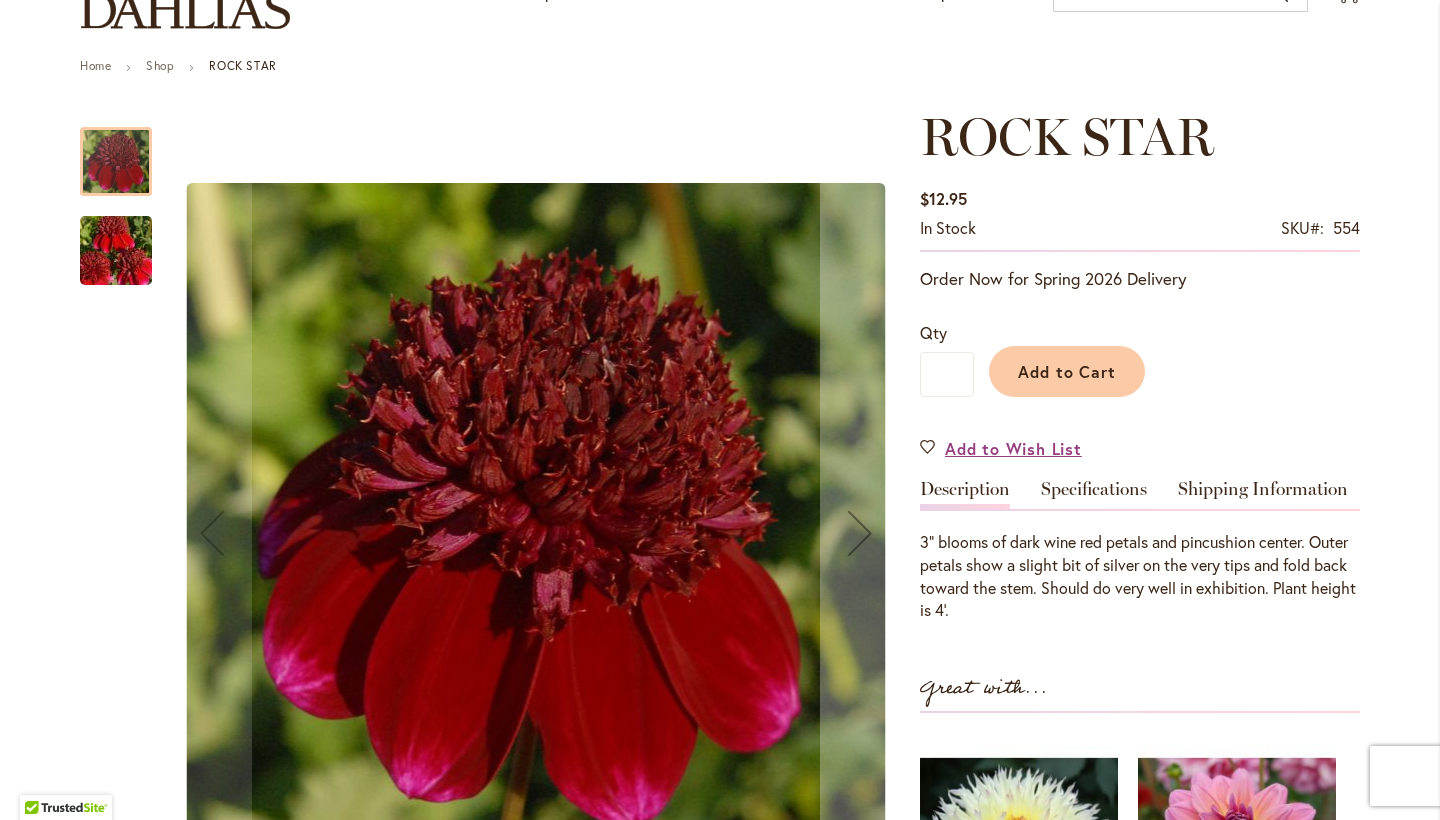 click at bounding box center (116, 251) 